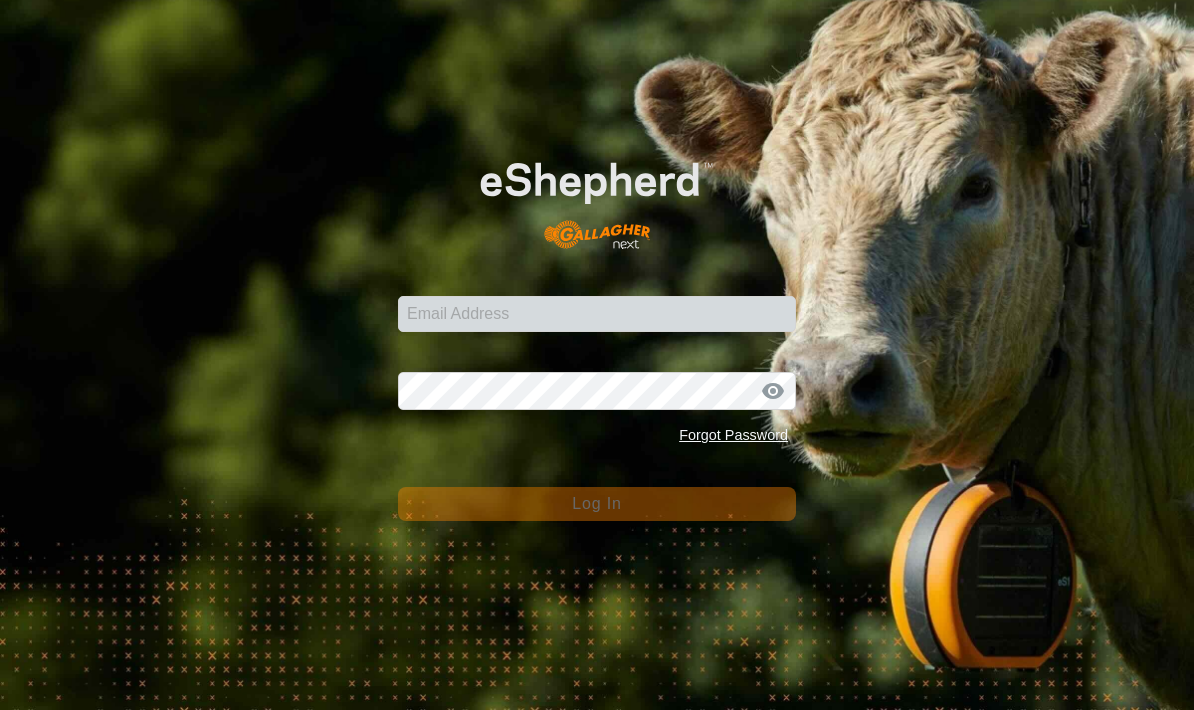 scroll, scrollTop: 0, scrollLeft: 0, axis: both 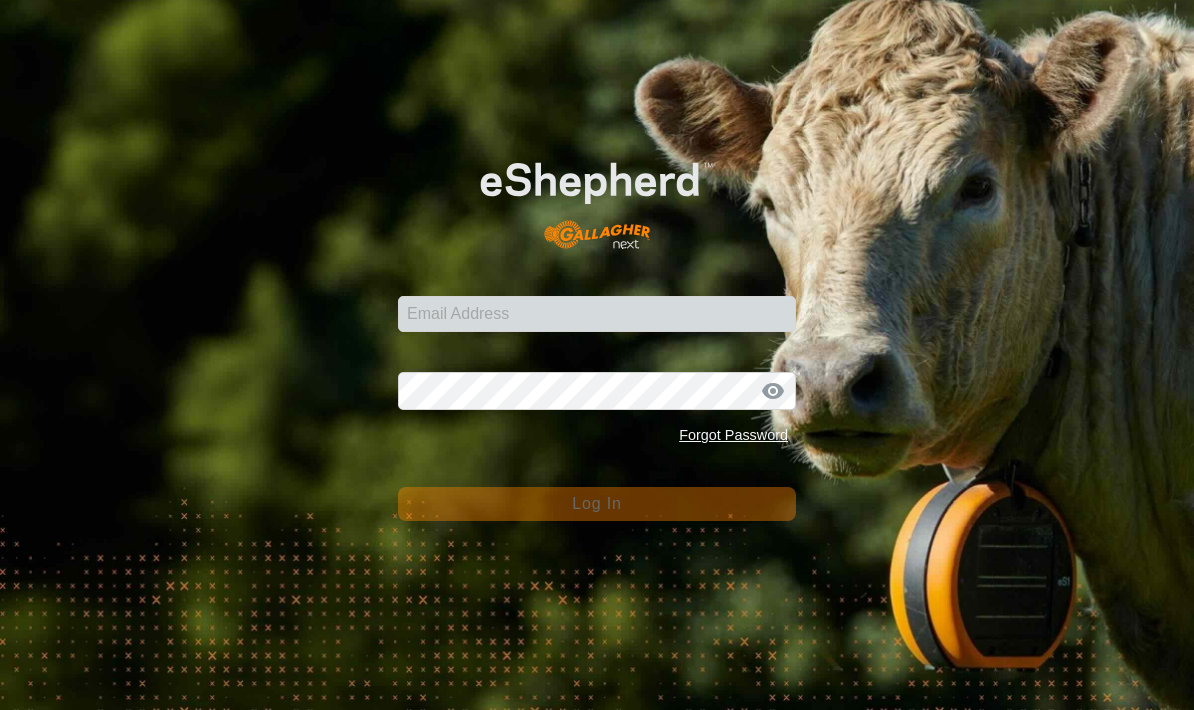 click on "Email Address" at bounding box center [597, 314] 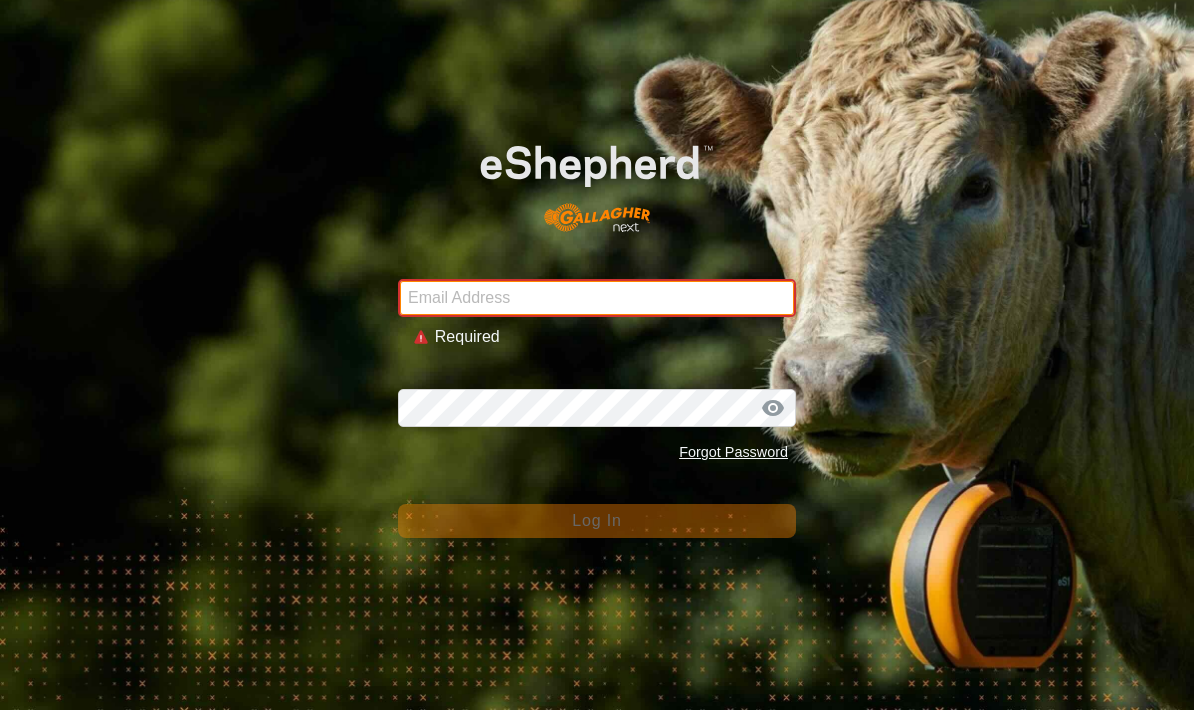 type on "[EMAIL_ADDRESS][DOMAIN_NAME]" 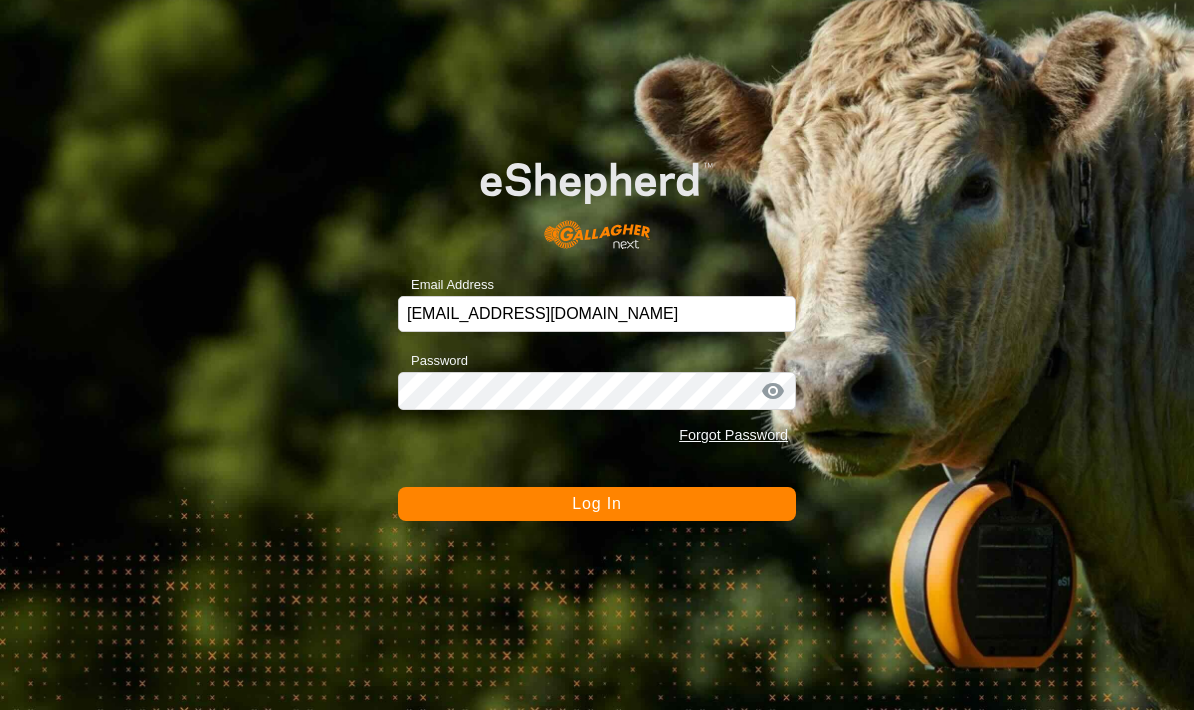 click on "Log In" 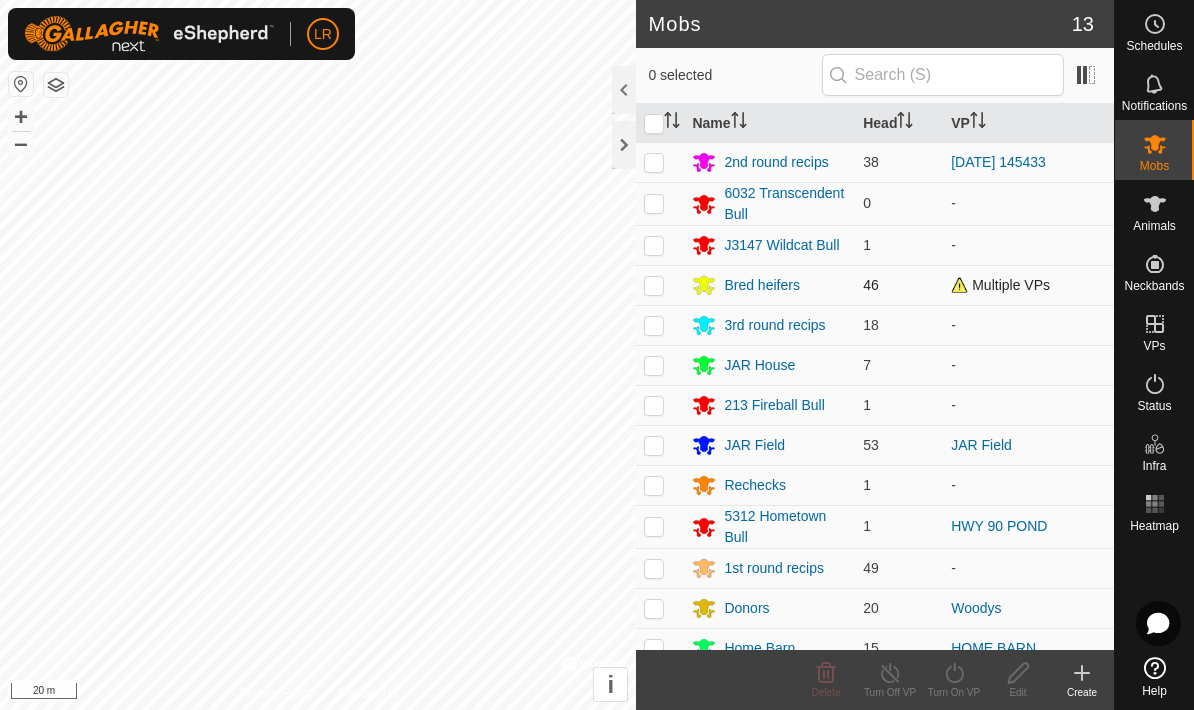 click at bounding box center [654, 285] 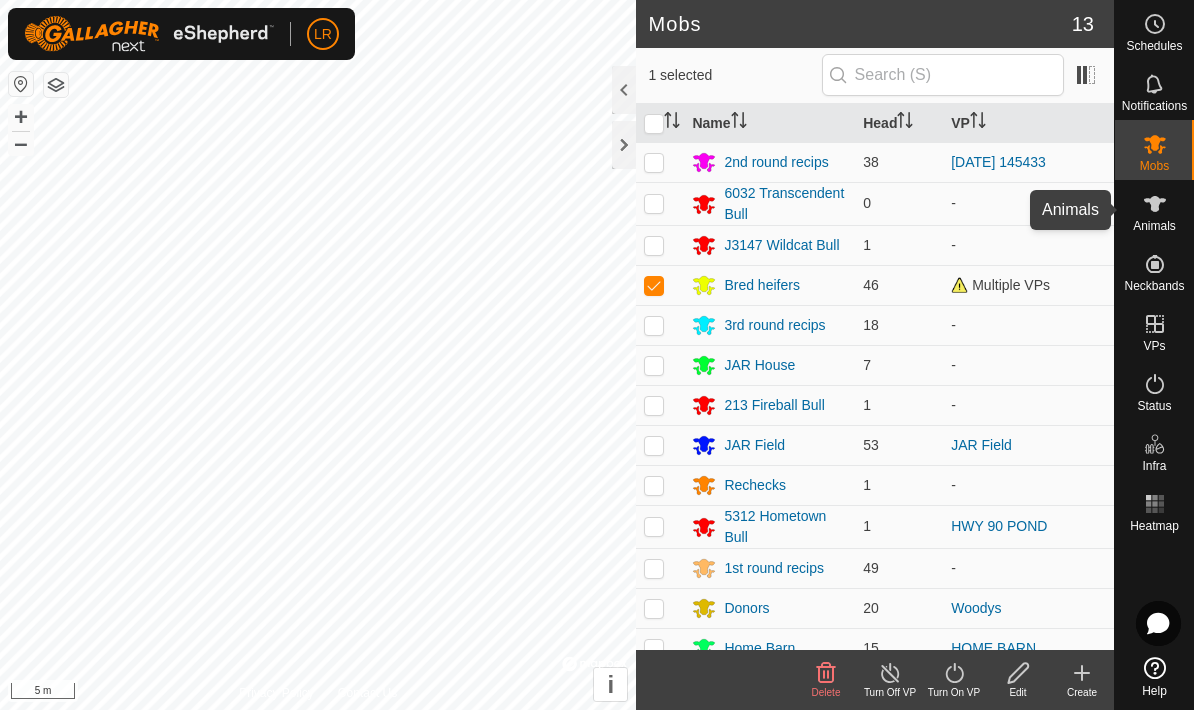 click 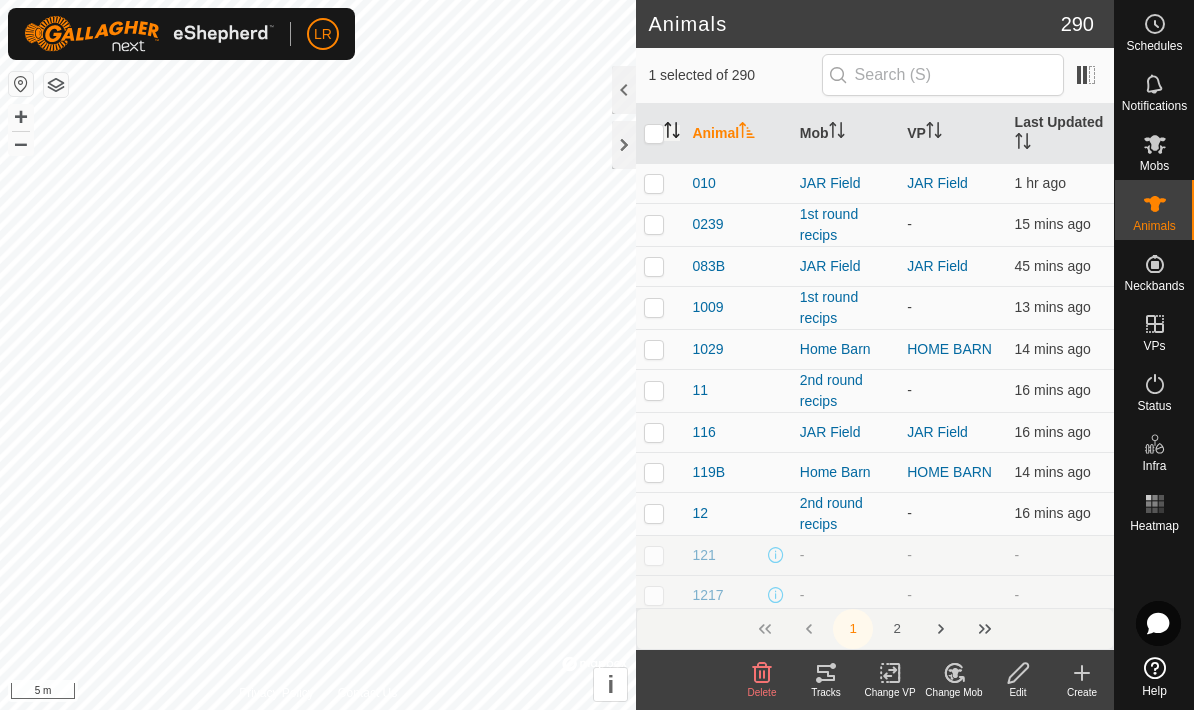 click 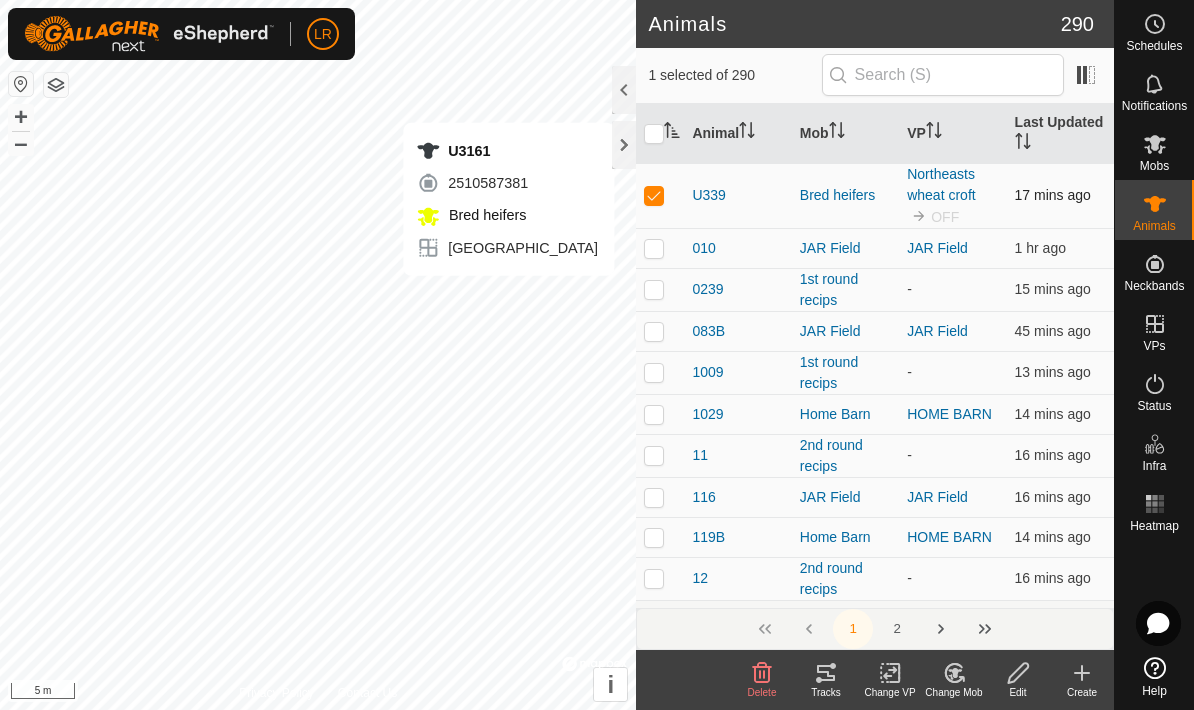 checkbox on "false" 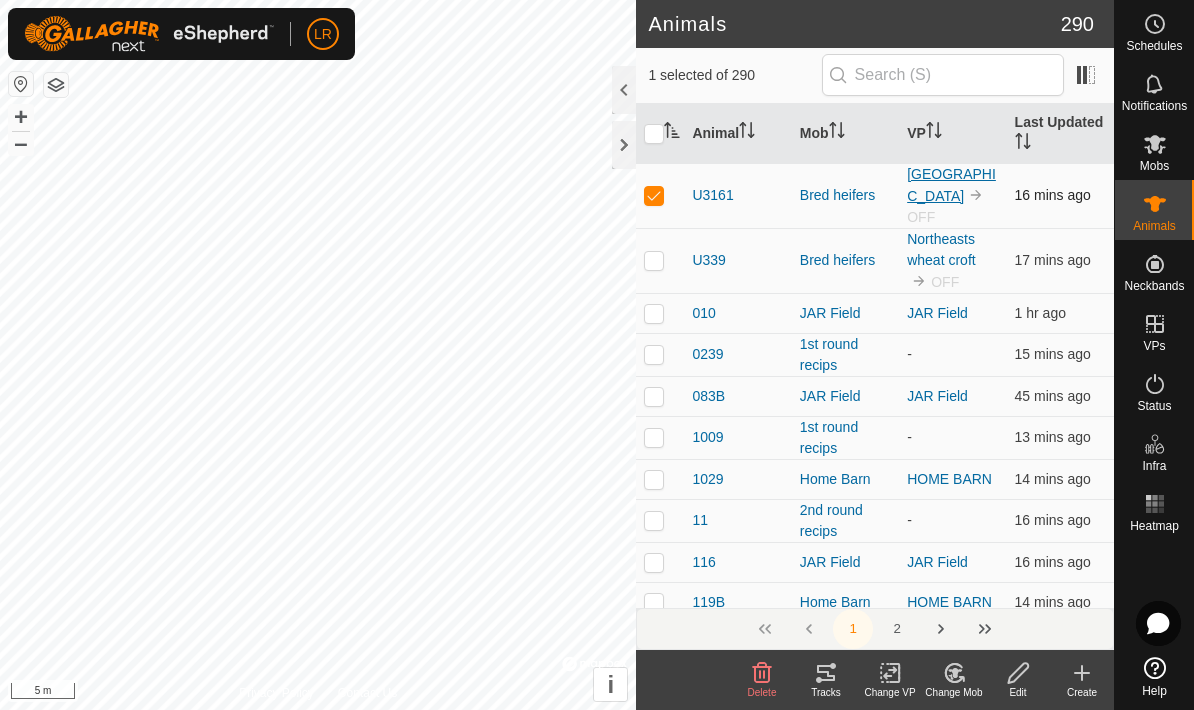 click on "[GEOGRAPHIC_DATA]" at bounding box center [951, 185] 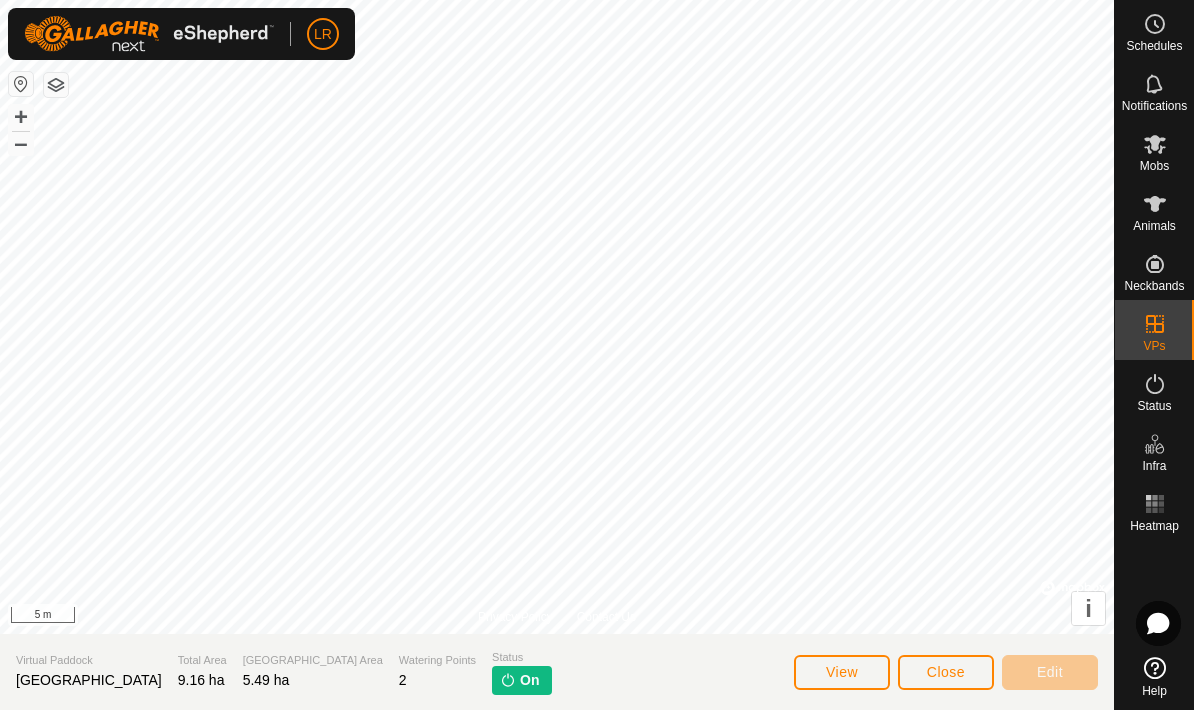 click 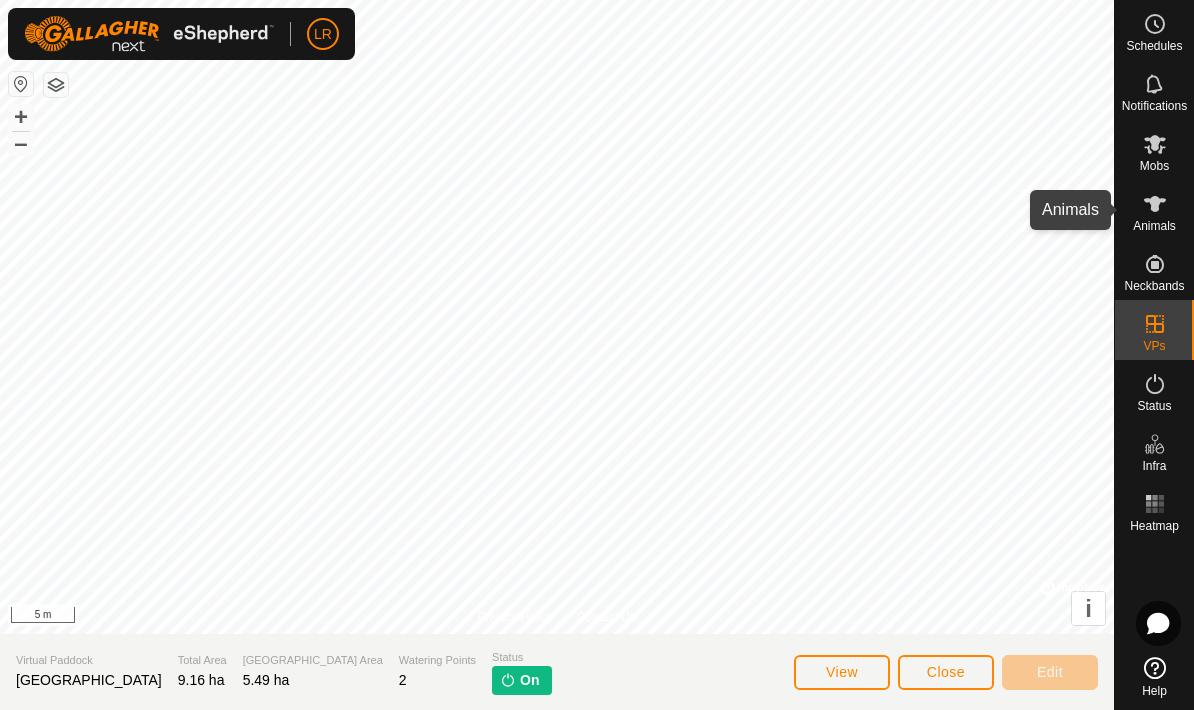 click 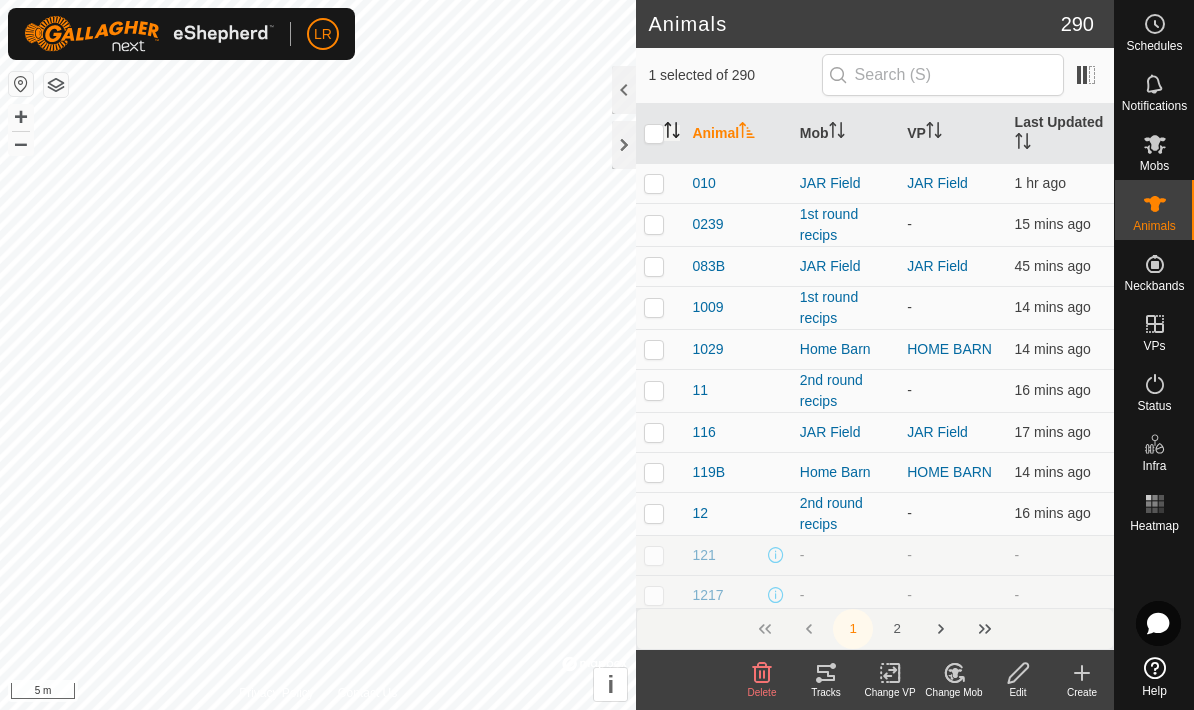 click 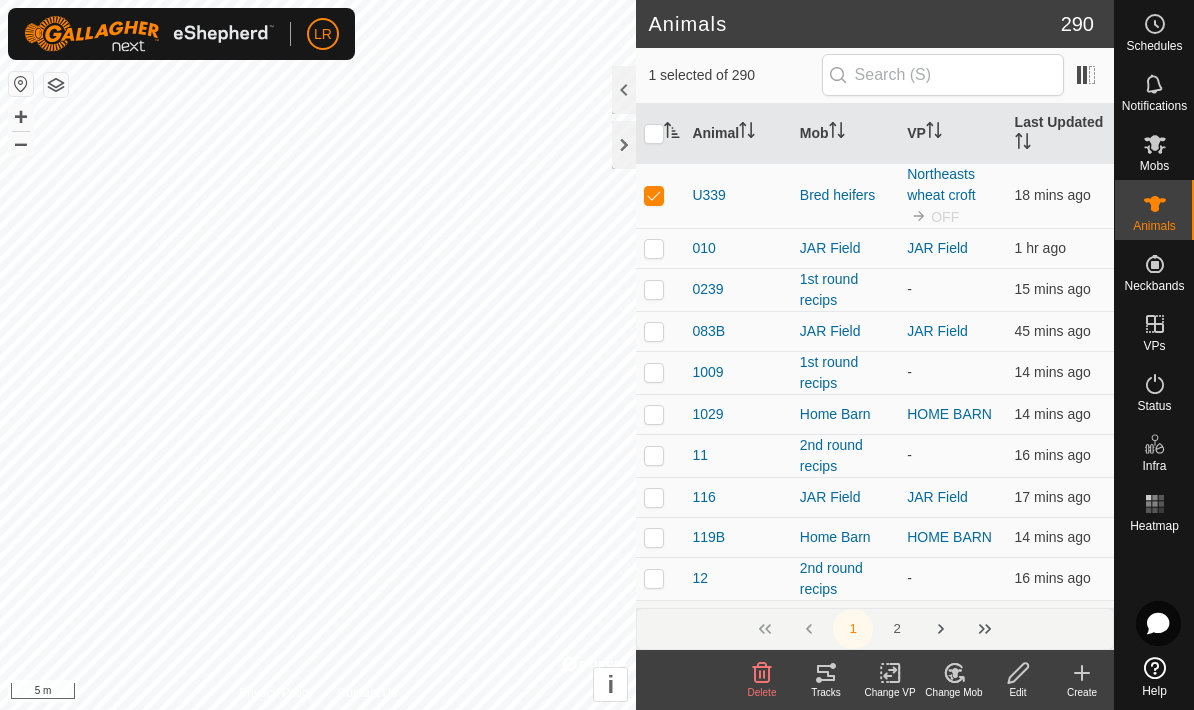 click 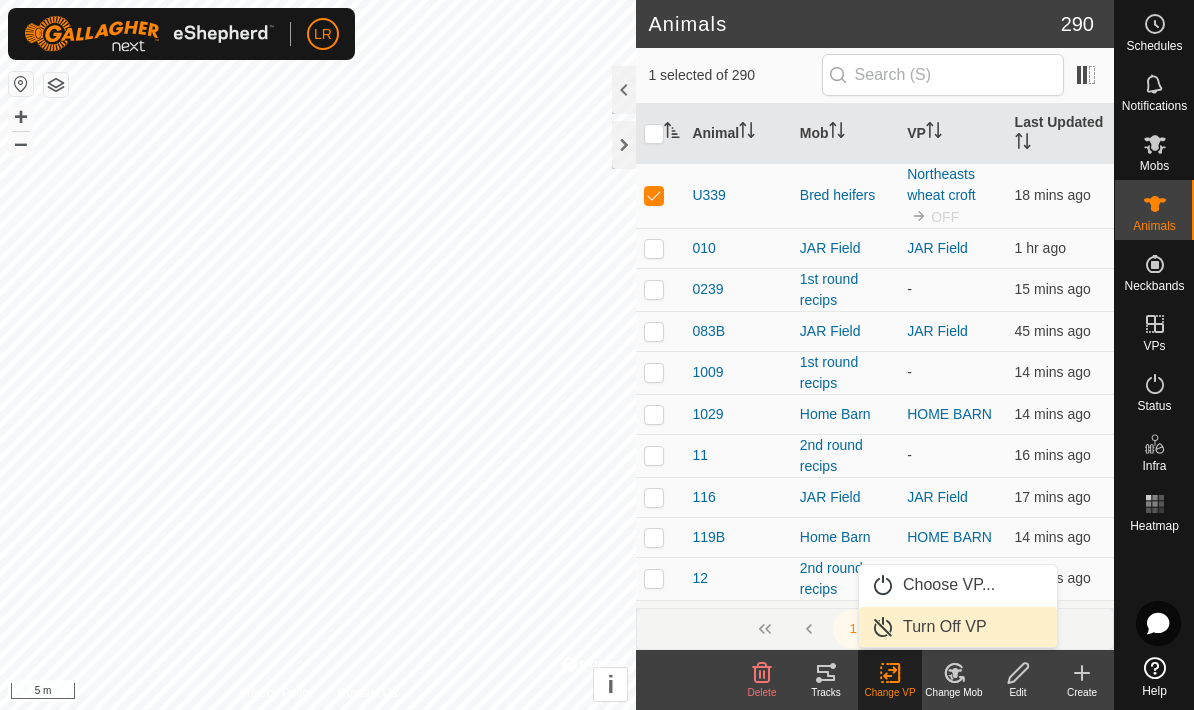 click on "Turn Off VP" at bounding box center [958, 627] 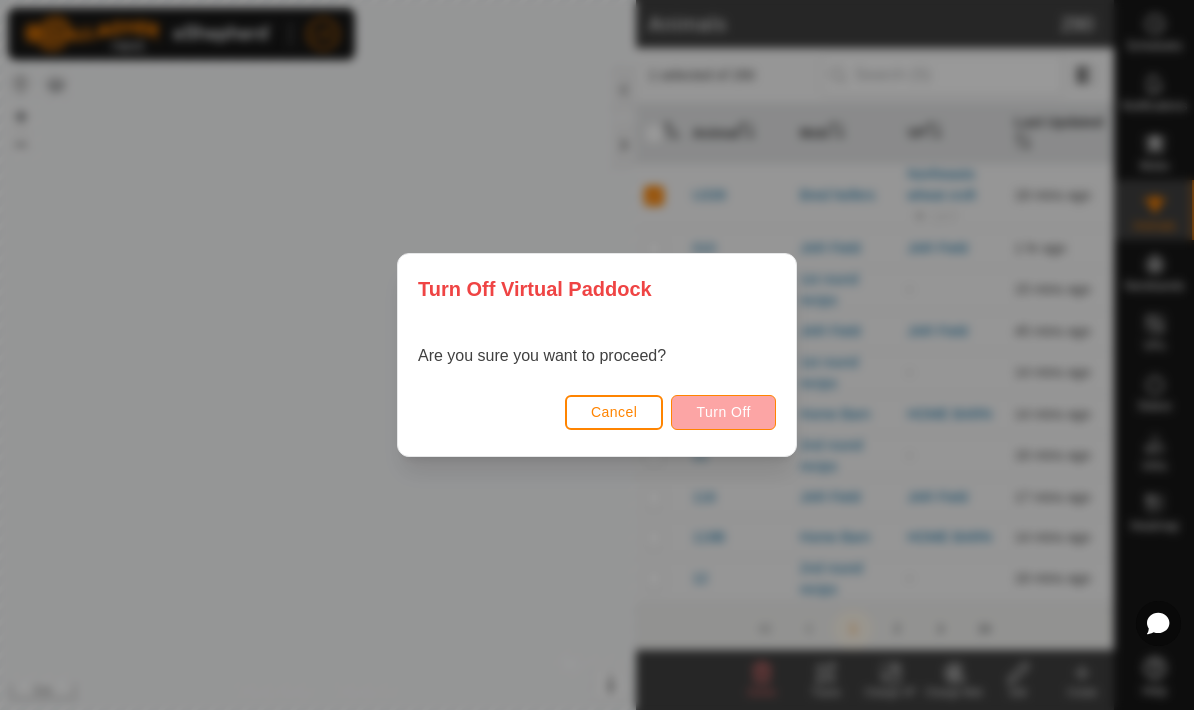 click on "Turn Off" at bounding box center (723, 412) 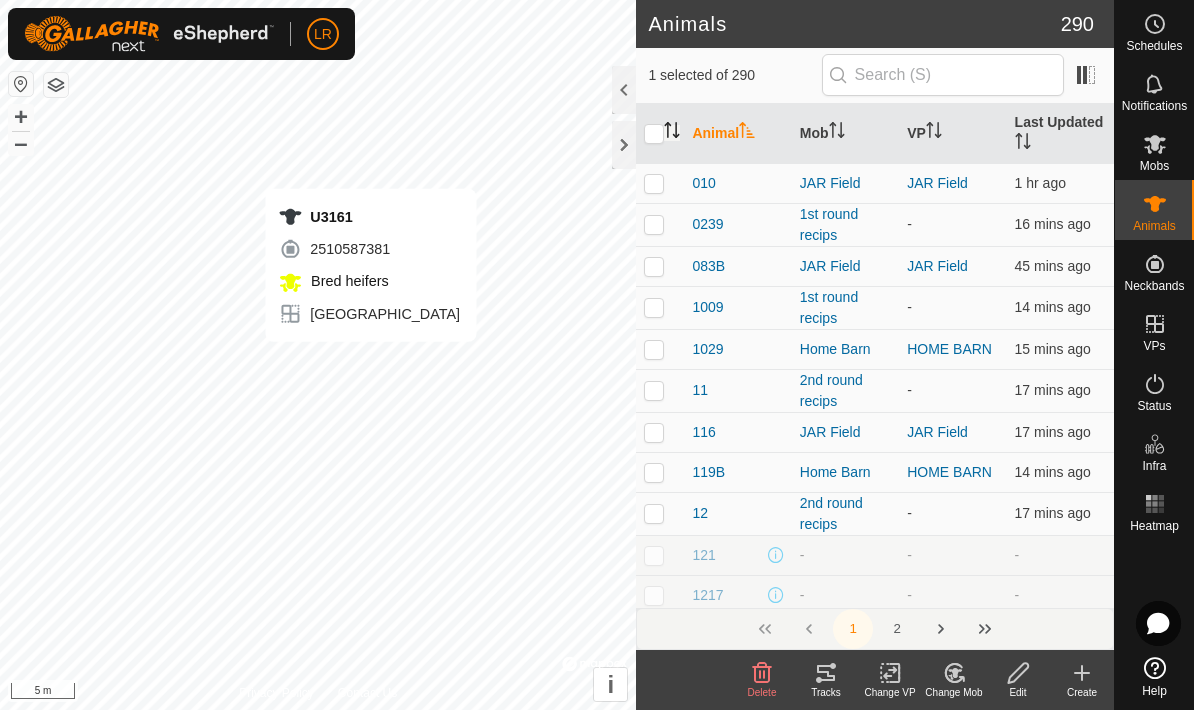 click 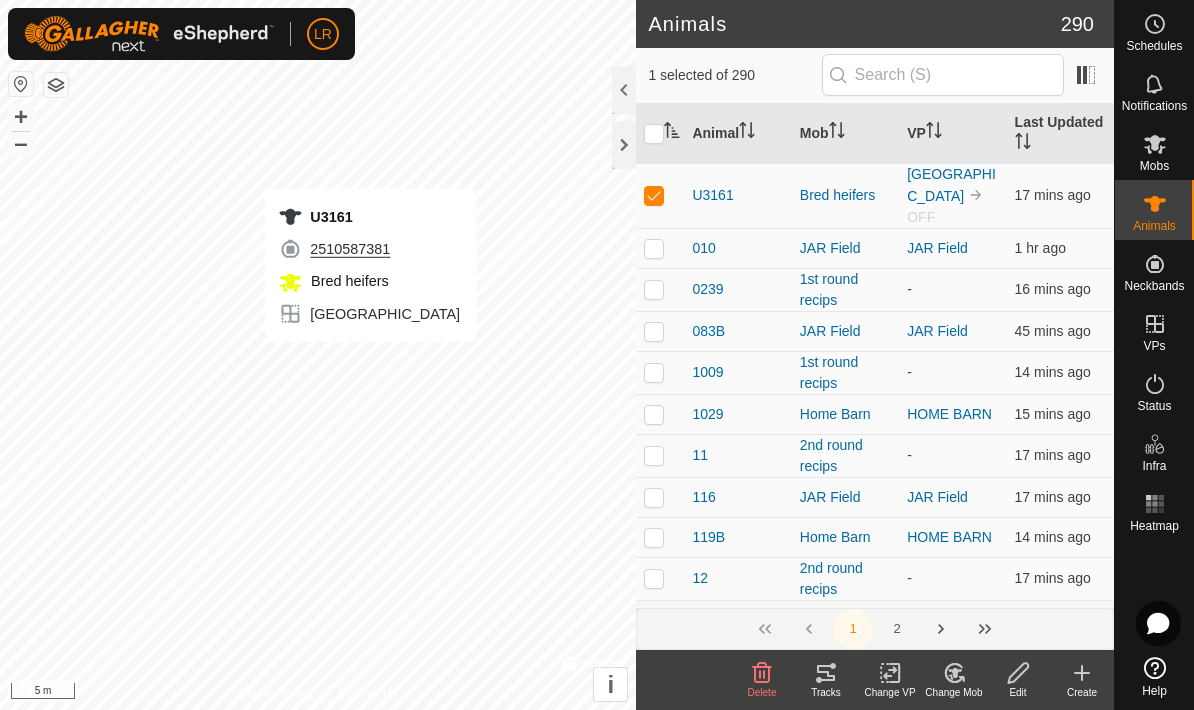 click on "Change VP" 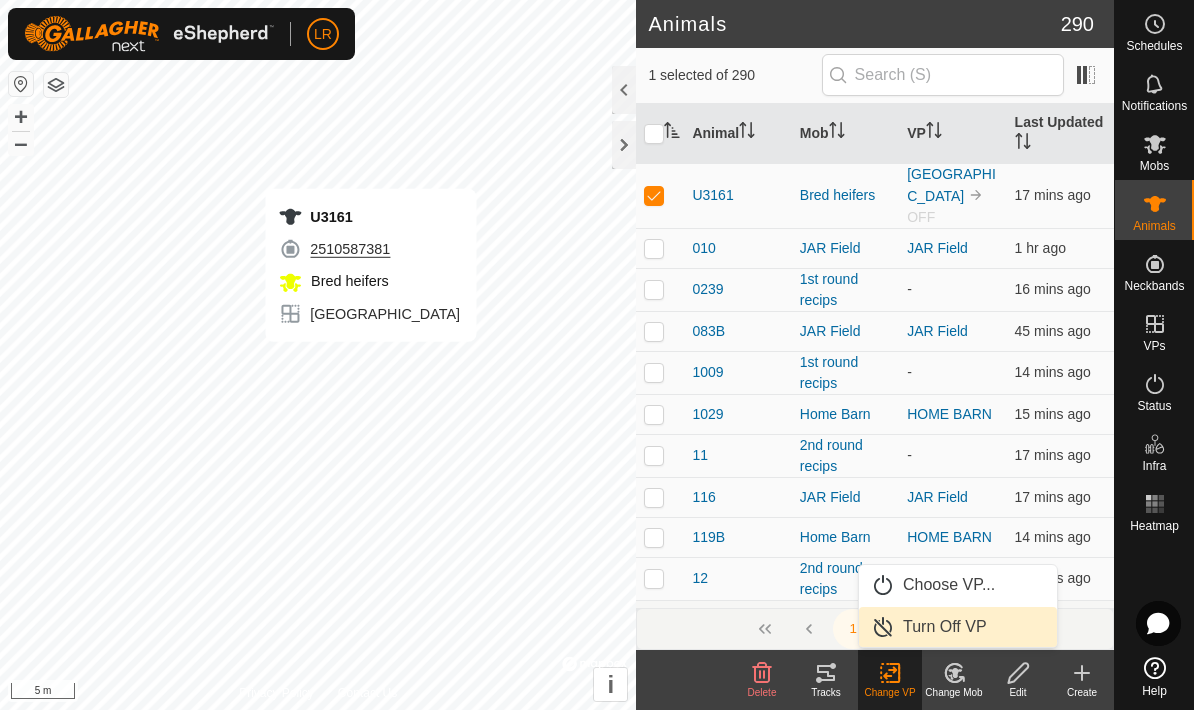 click on "Turn Off VP" at bounding box center (958, 627) 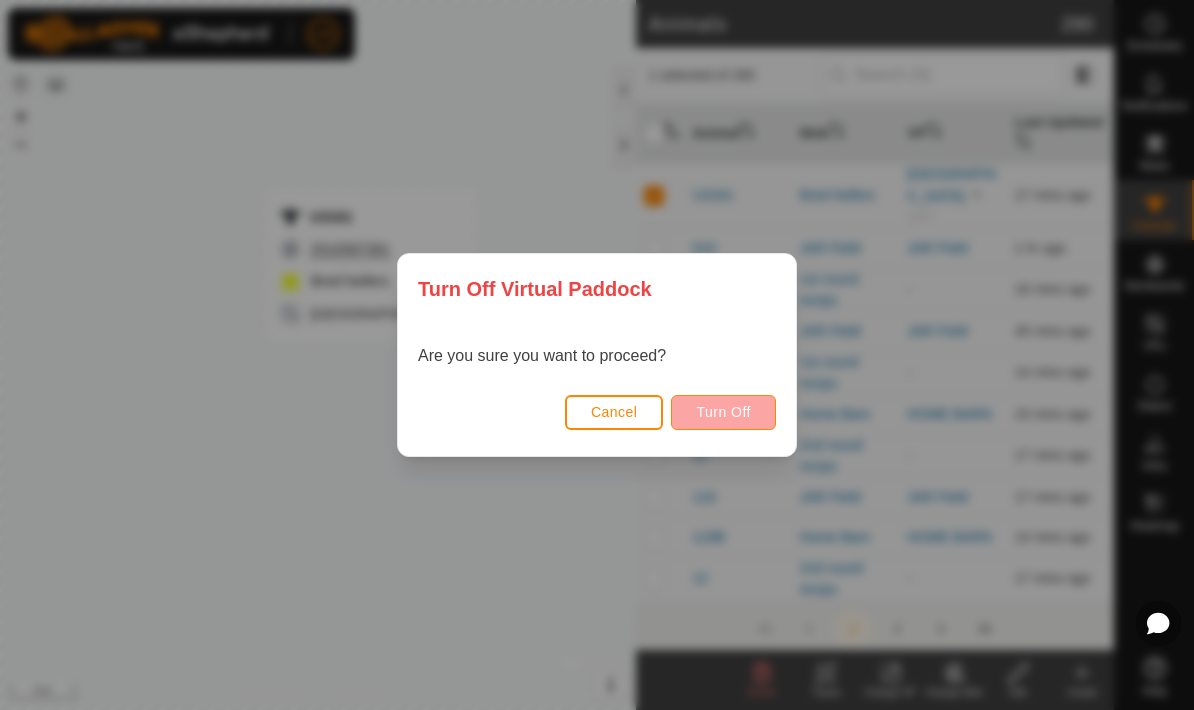 click on "Turn Off" at bounding box center [723, 412] 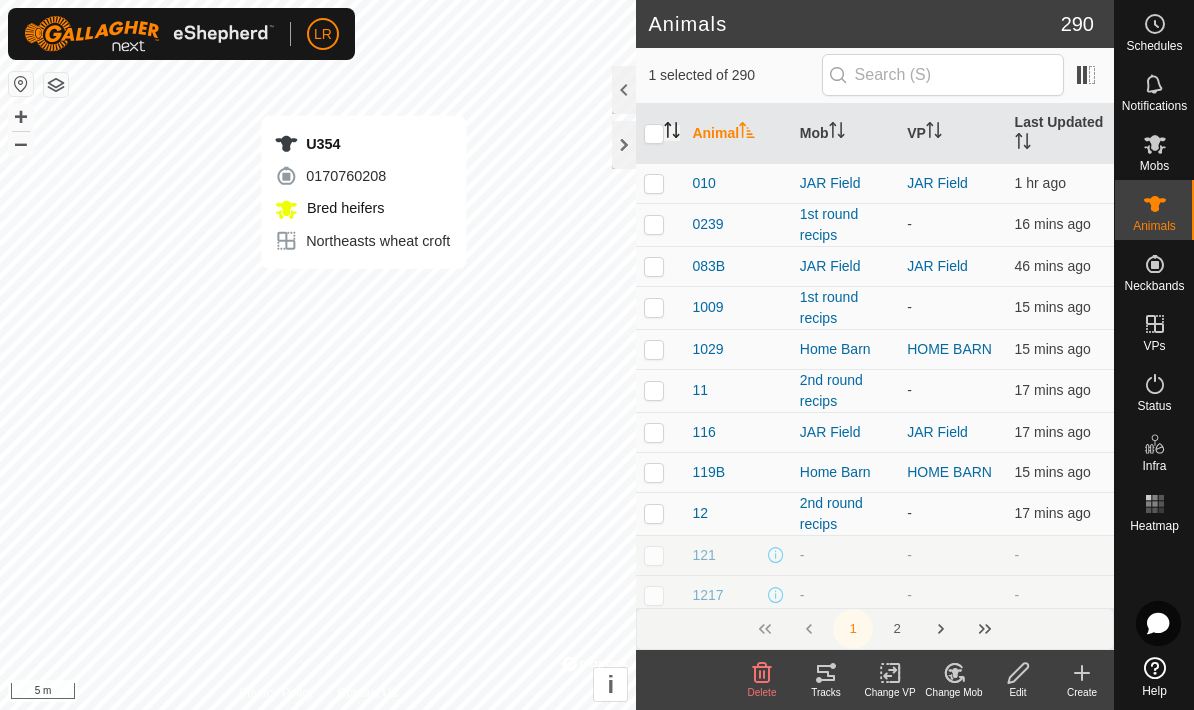 click 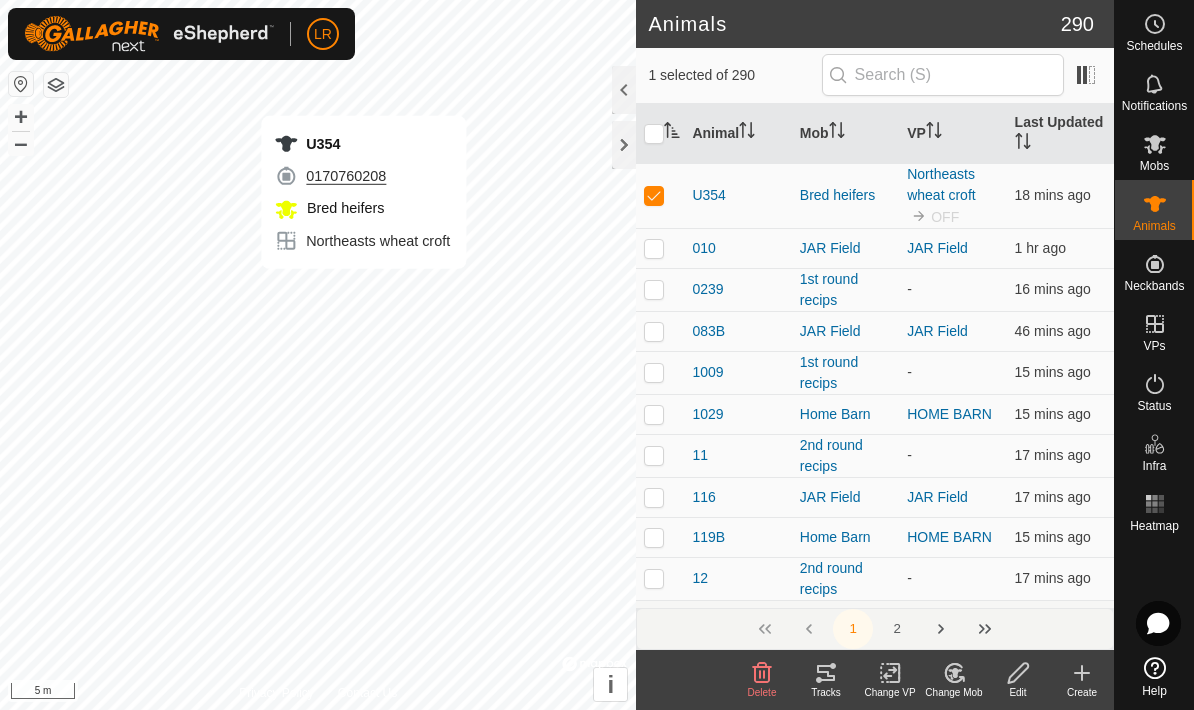 click 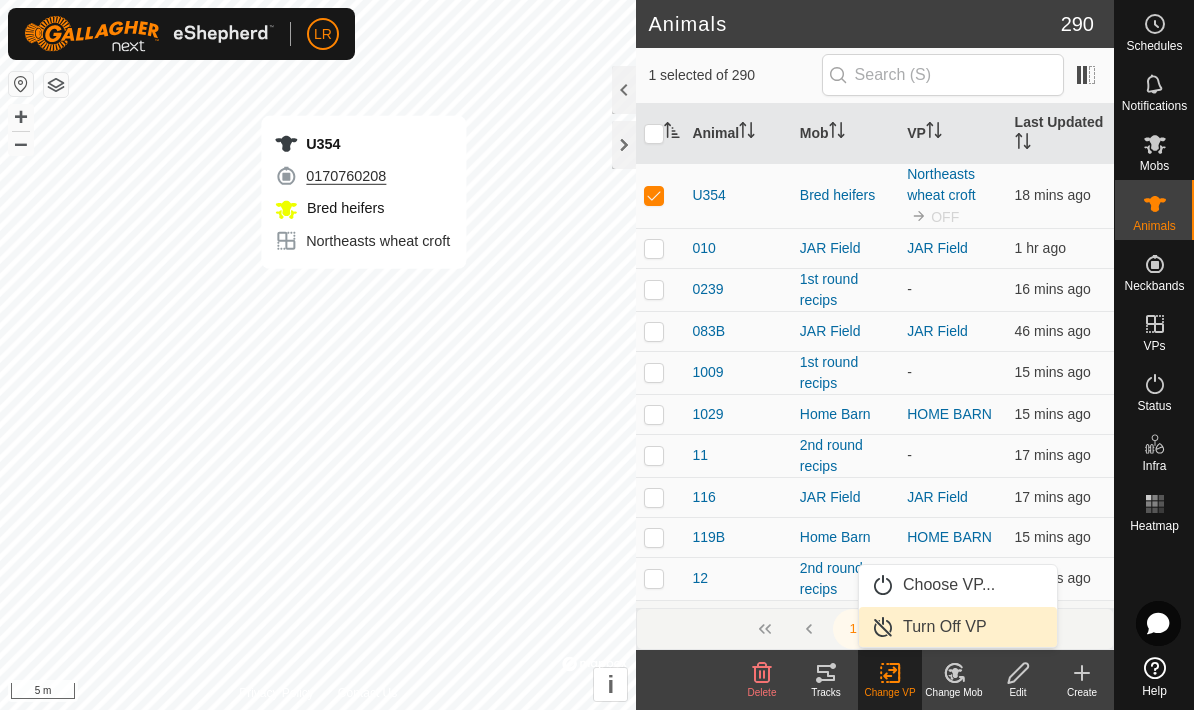 click on "Turn Off VP" at bounding box center (958, 627) 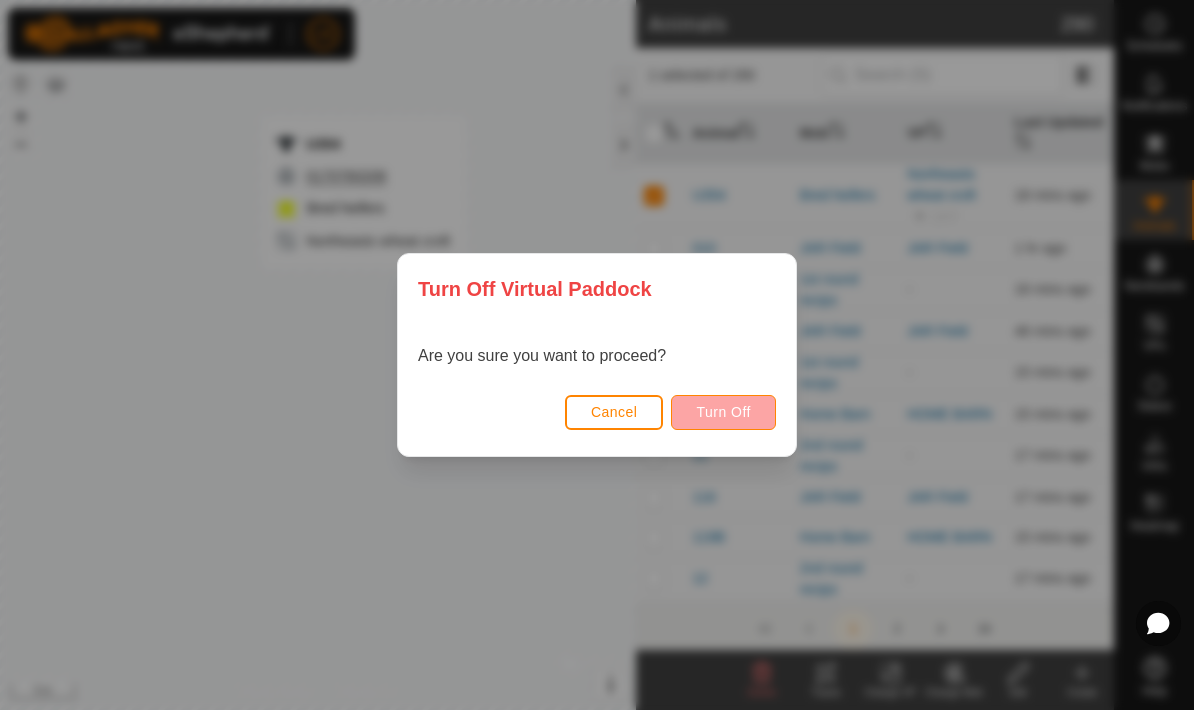 click on "Turn Off" at bounding box center (723, 412) 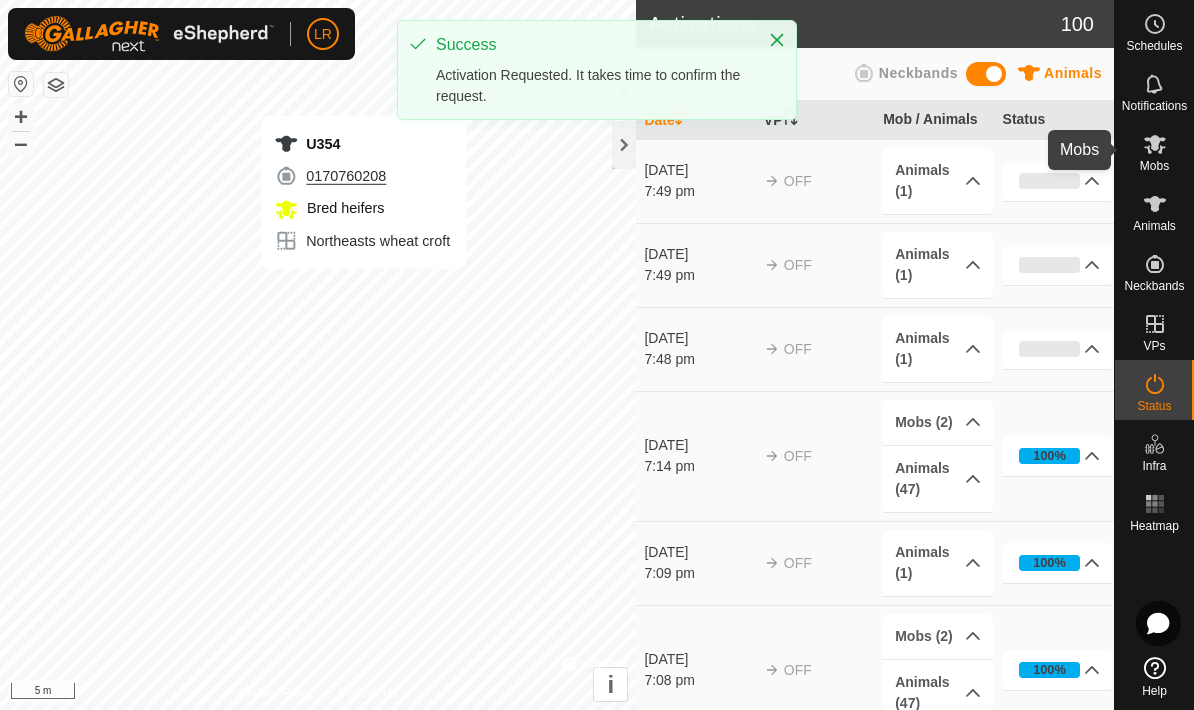click 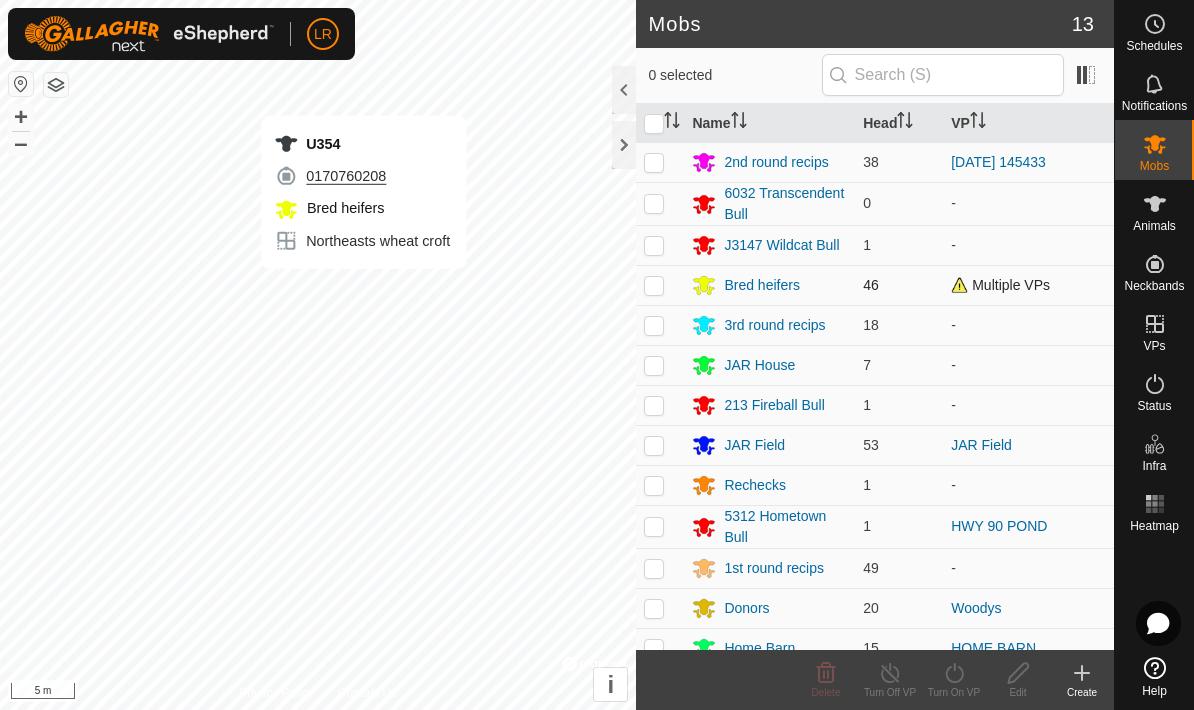 click at bounding box center [660, 285] 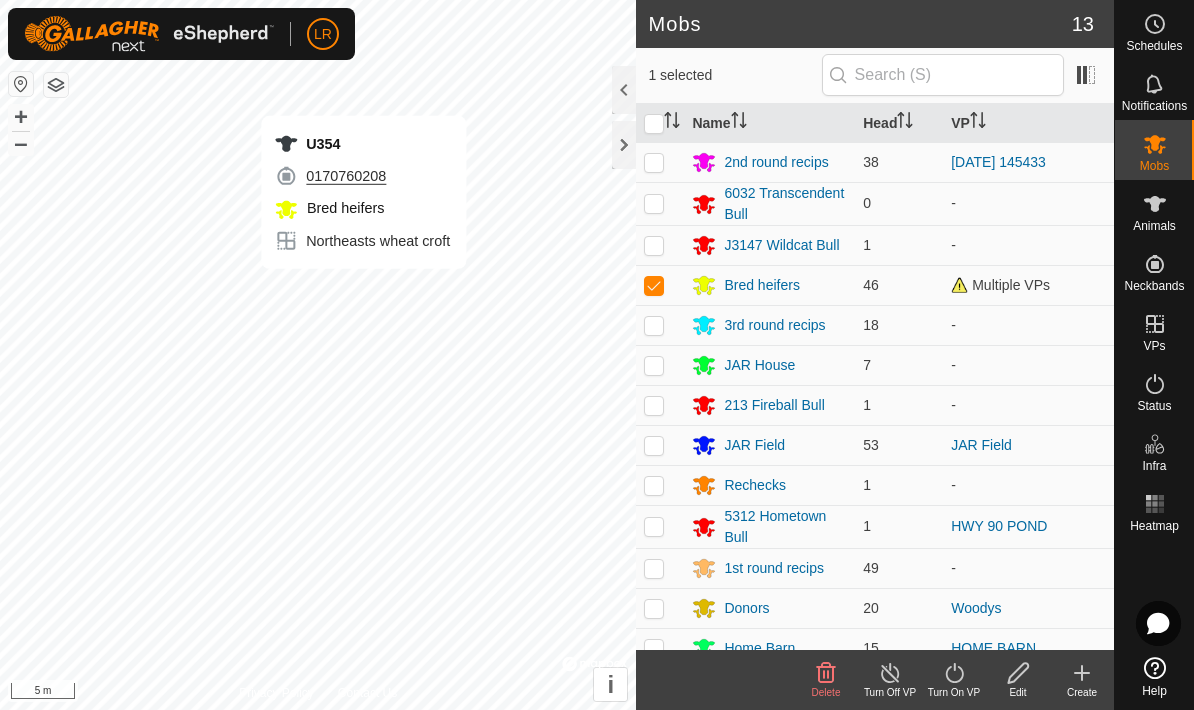 click 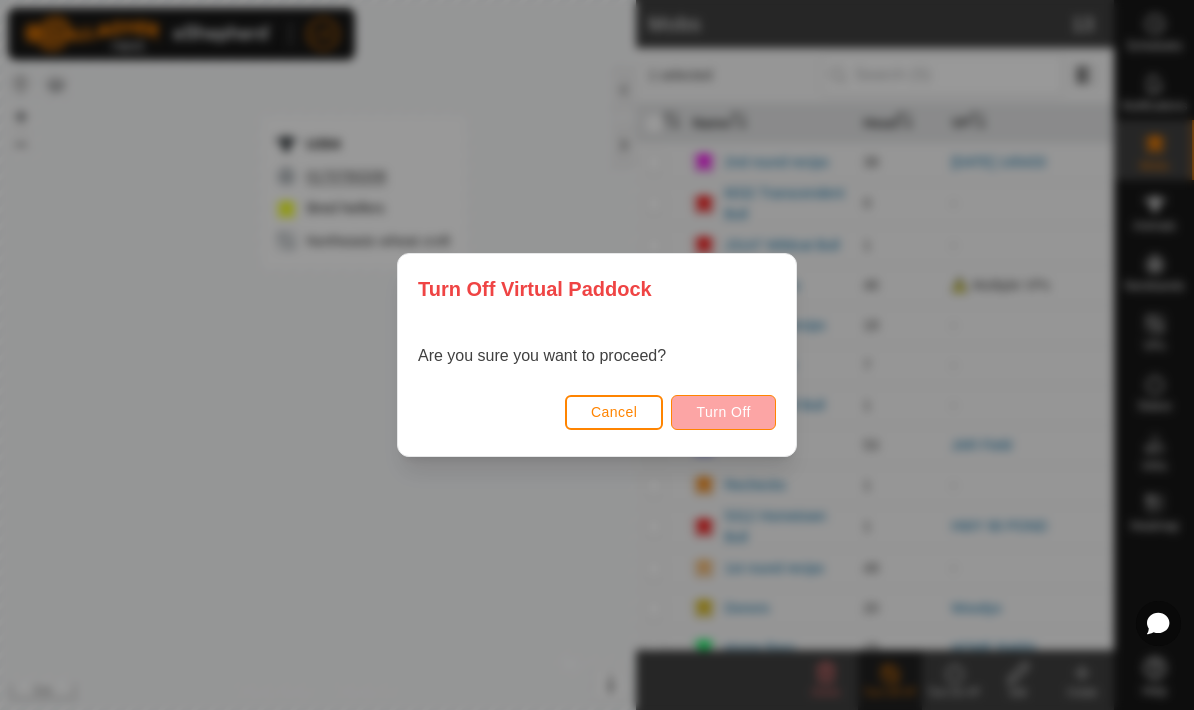 click on "Turn Off" at bounding box center [723, 412] 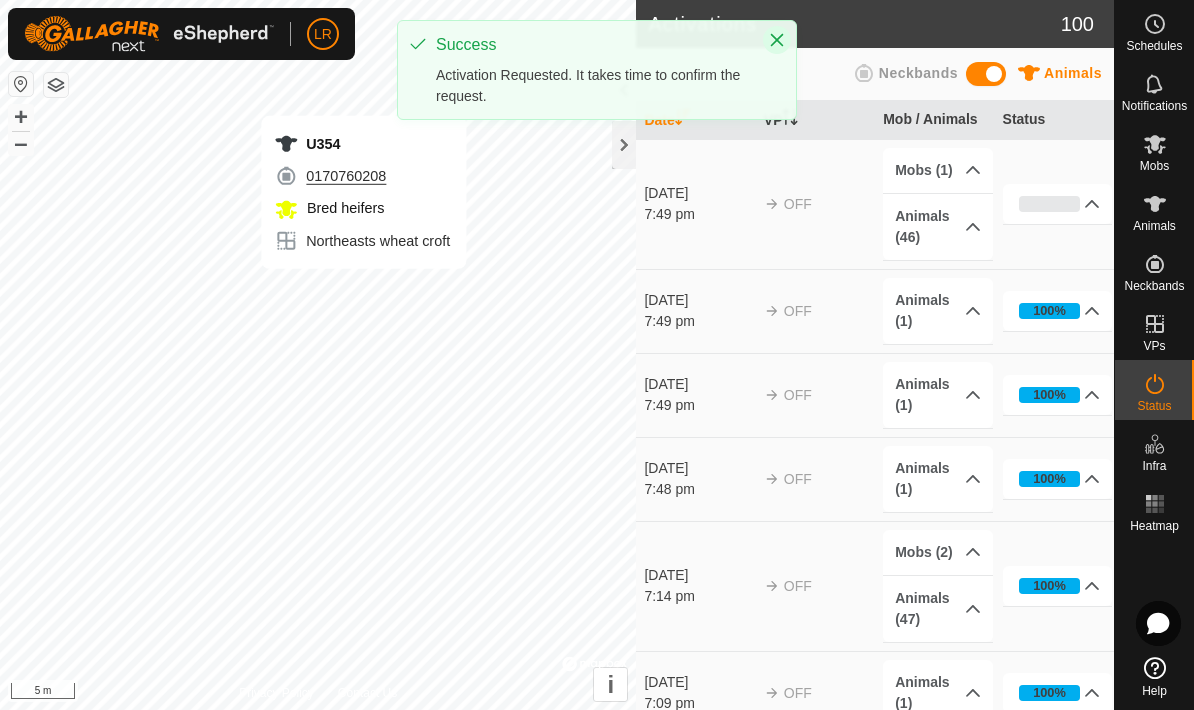 click 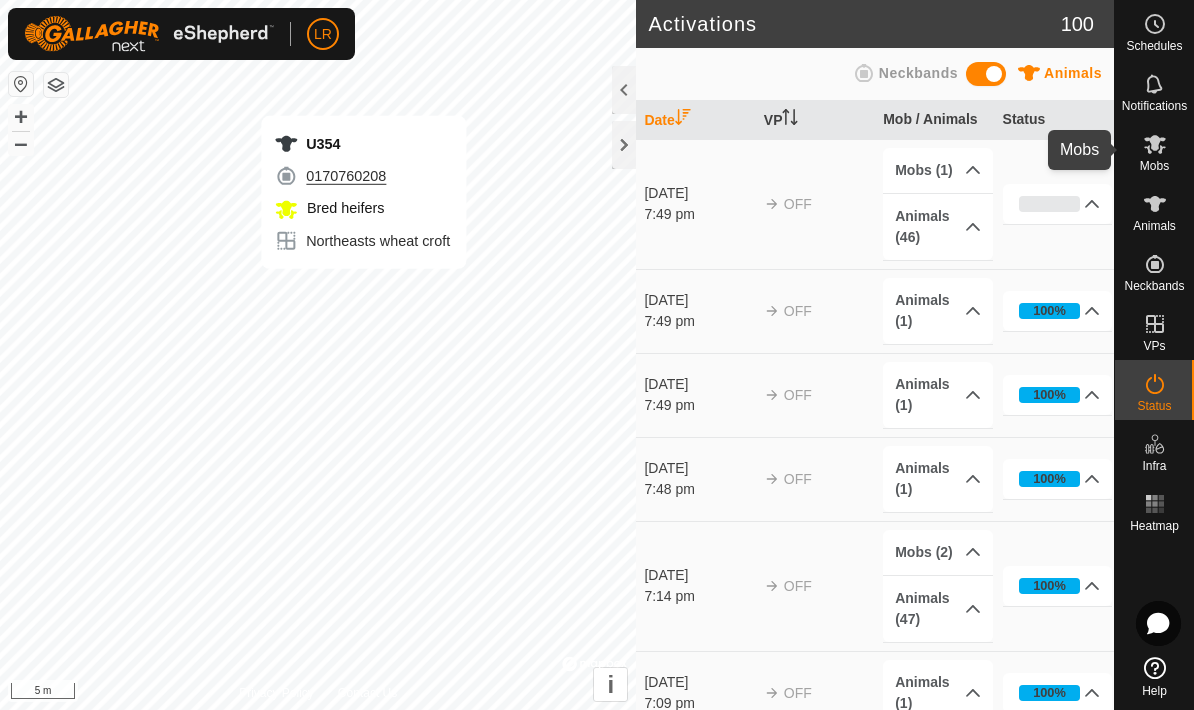click 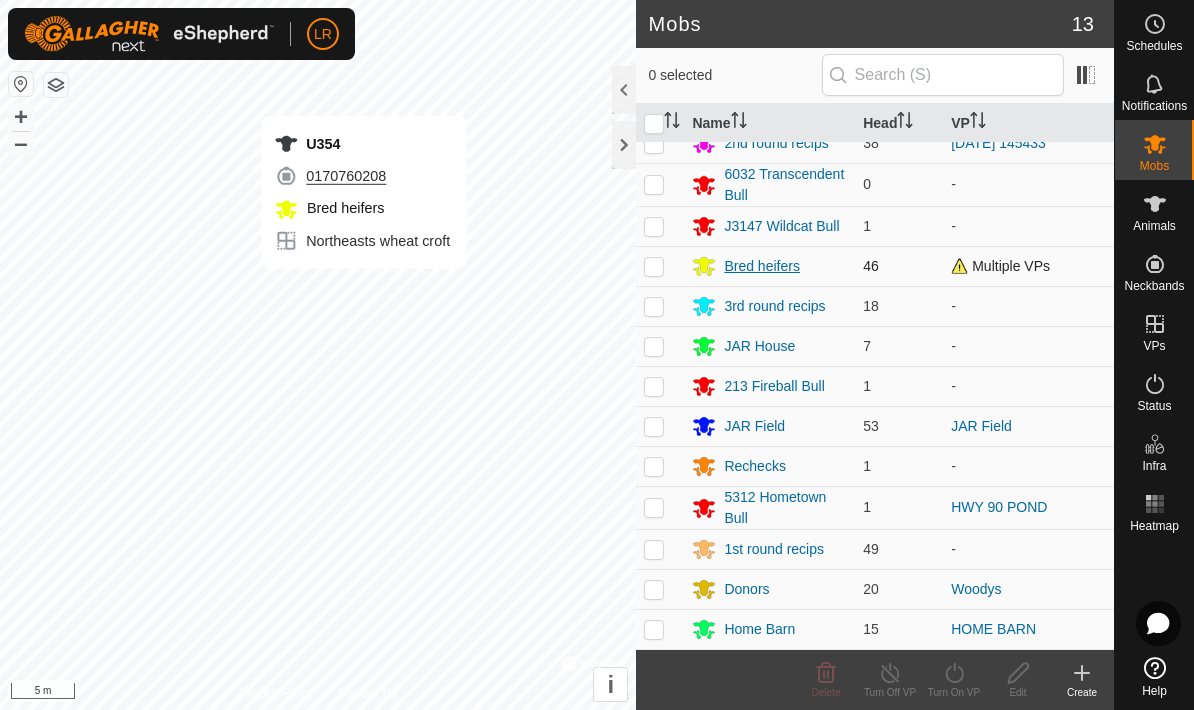 scroll, scrollTop: 19, scrollLeft: 0, axis: vertical 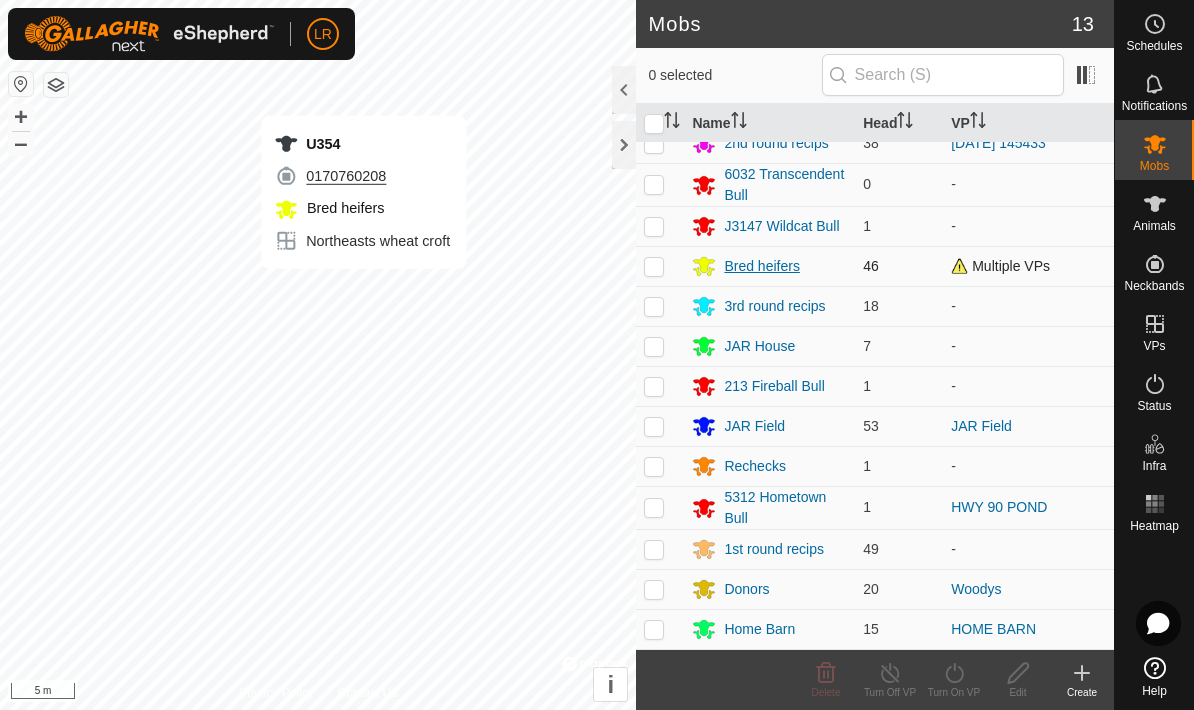 click on "Bred heifers" at bounding box center [761, 266] 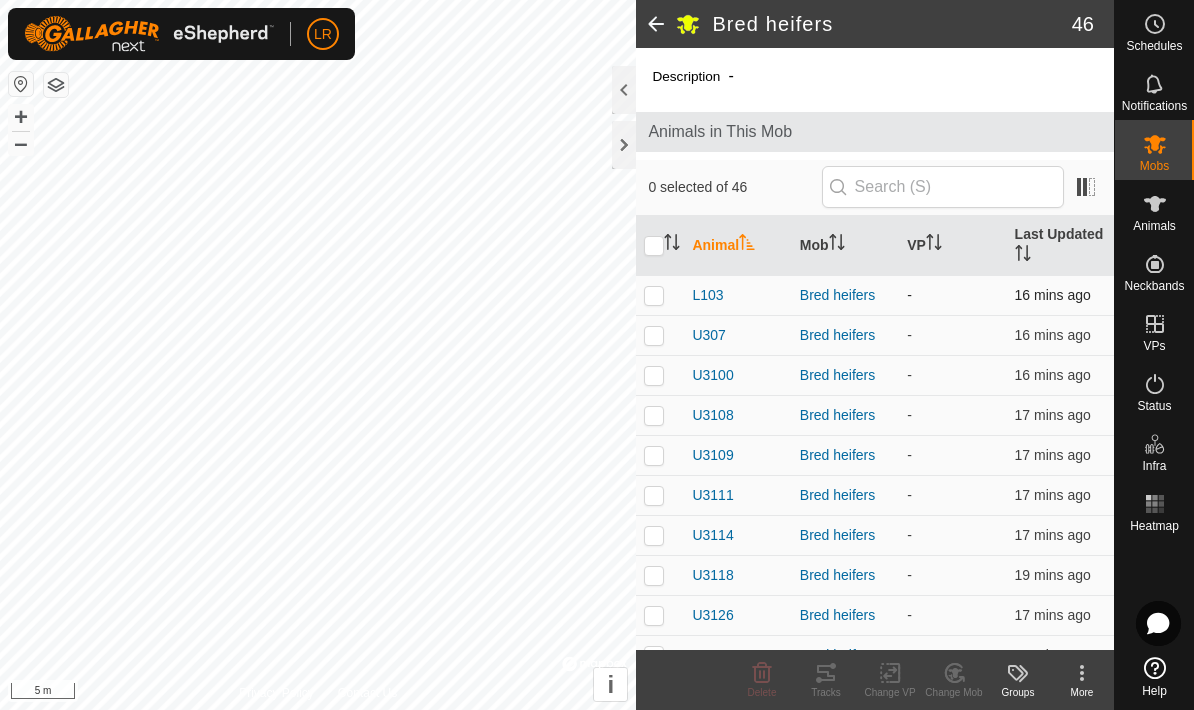 scroll, scrollTop: 0, scrollLeft: 0, axis: both 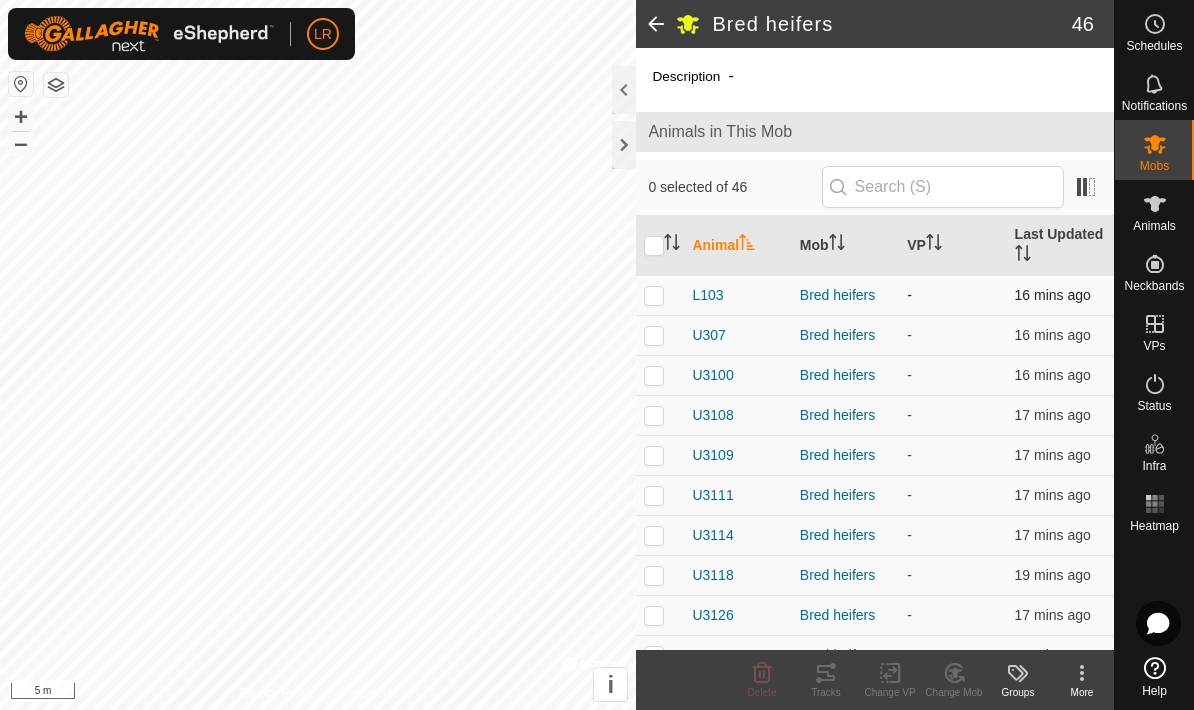 click at bounding box center [660, 295] 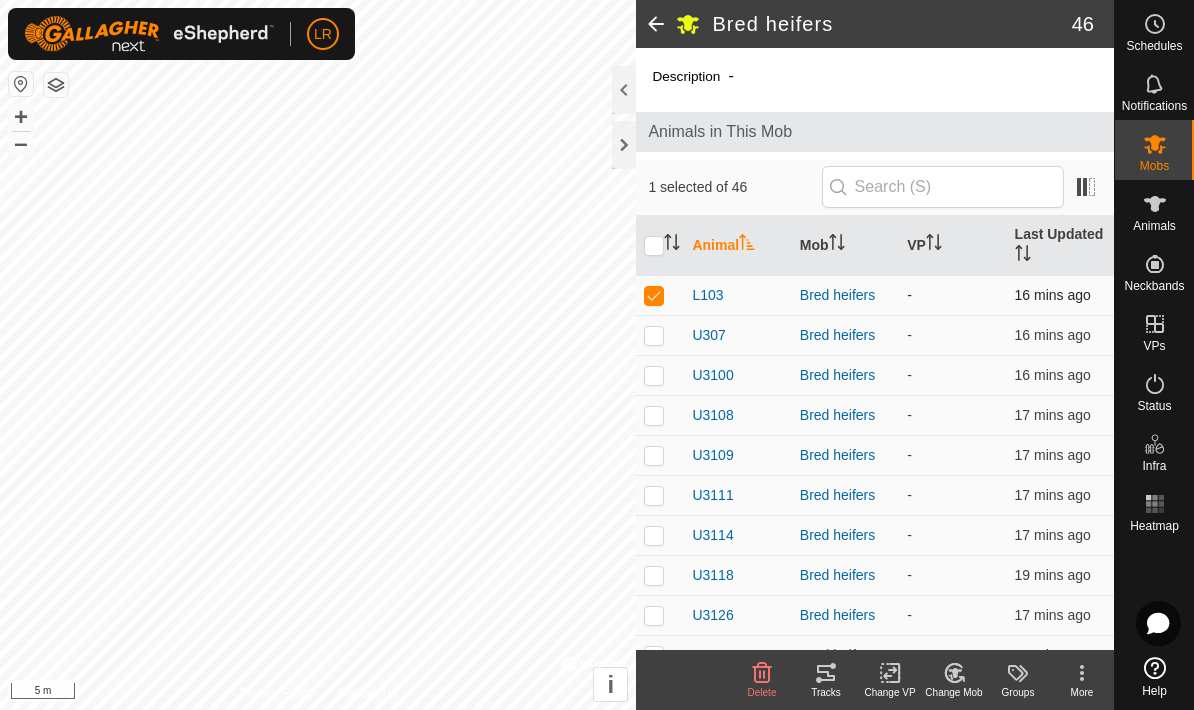 checkbox on "true" 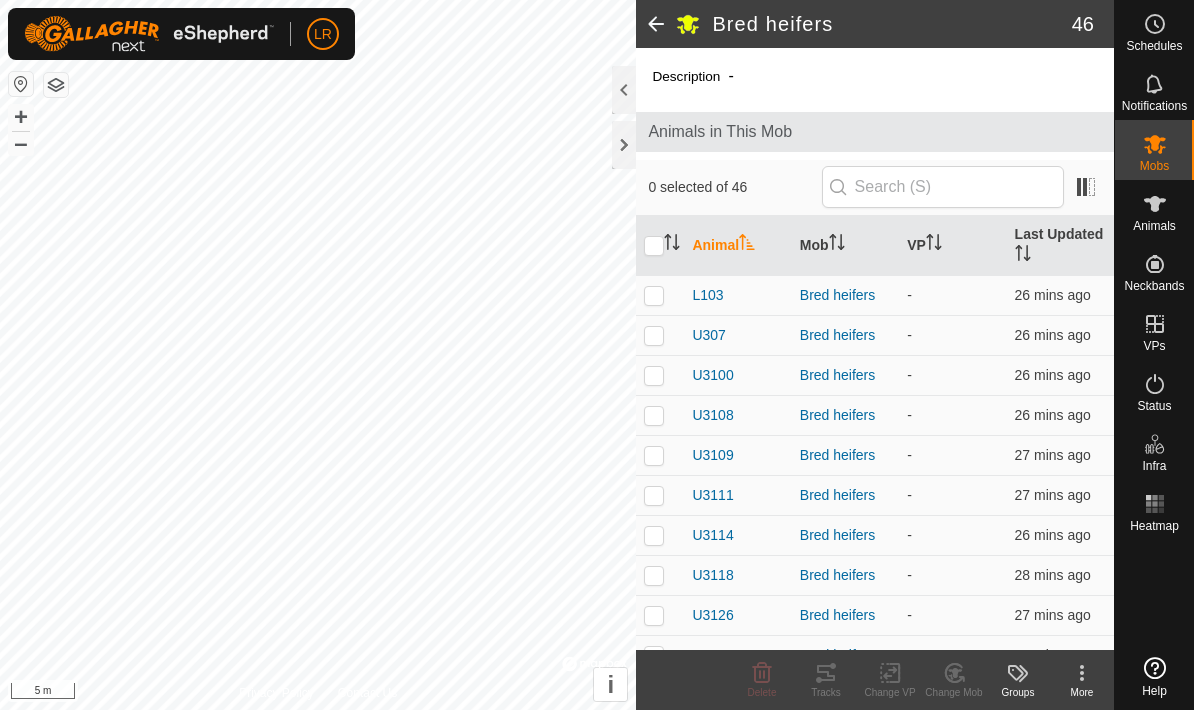 scroll, scrollTop: 0, scrollLeft: 0, axis: both 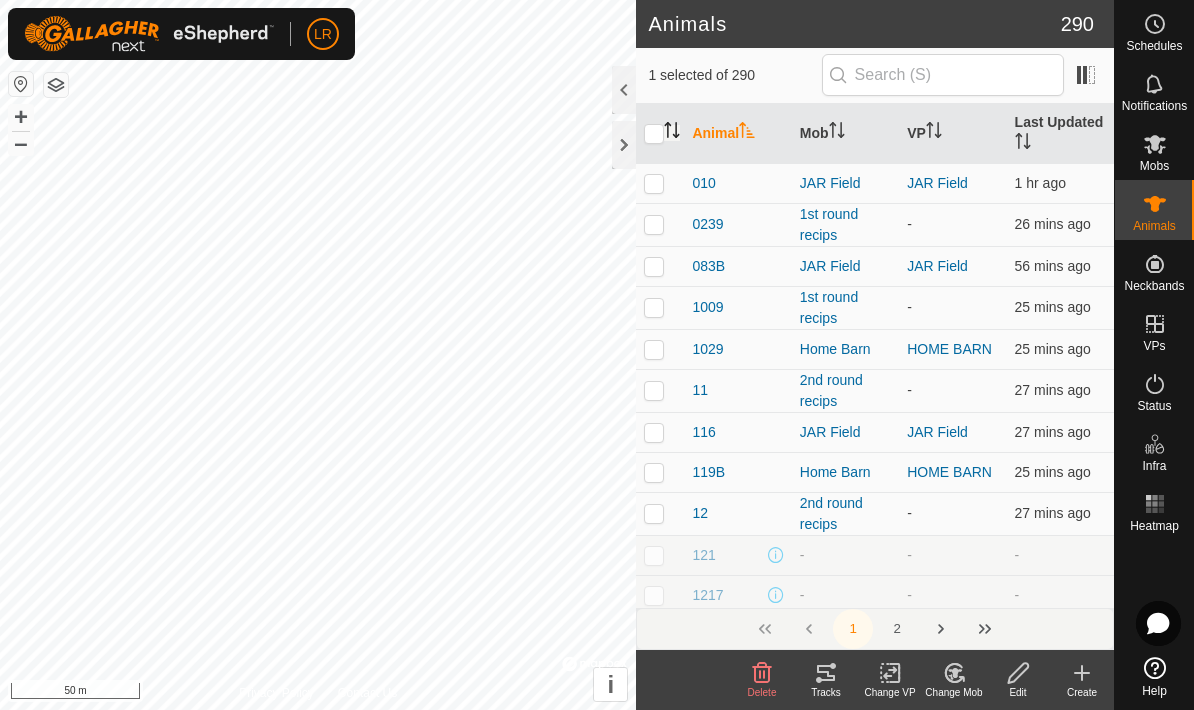 click 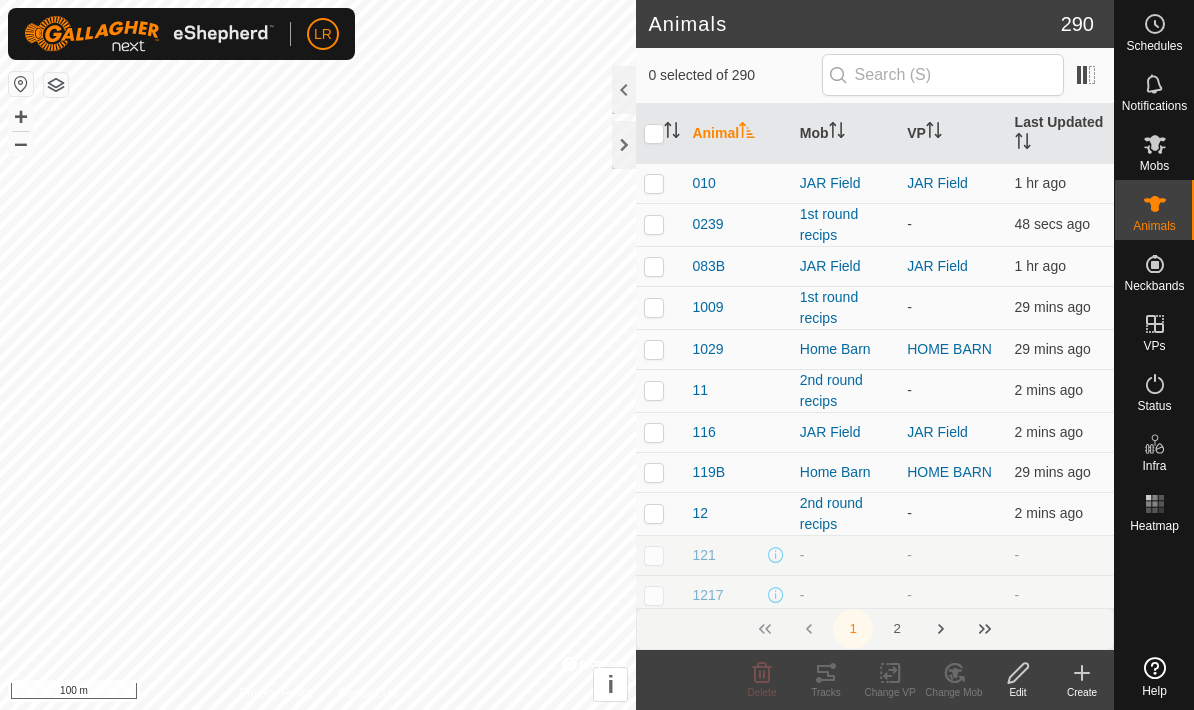 scroll, scrollTop: 0, scrollLeft: 0, axis: both 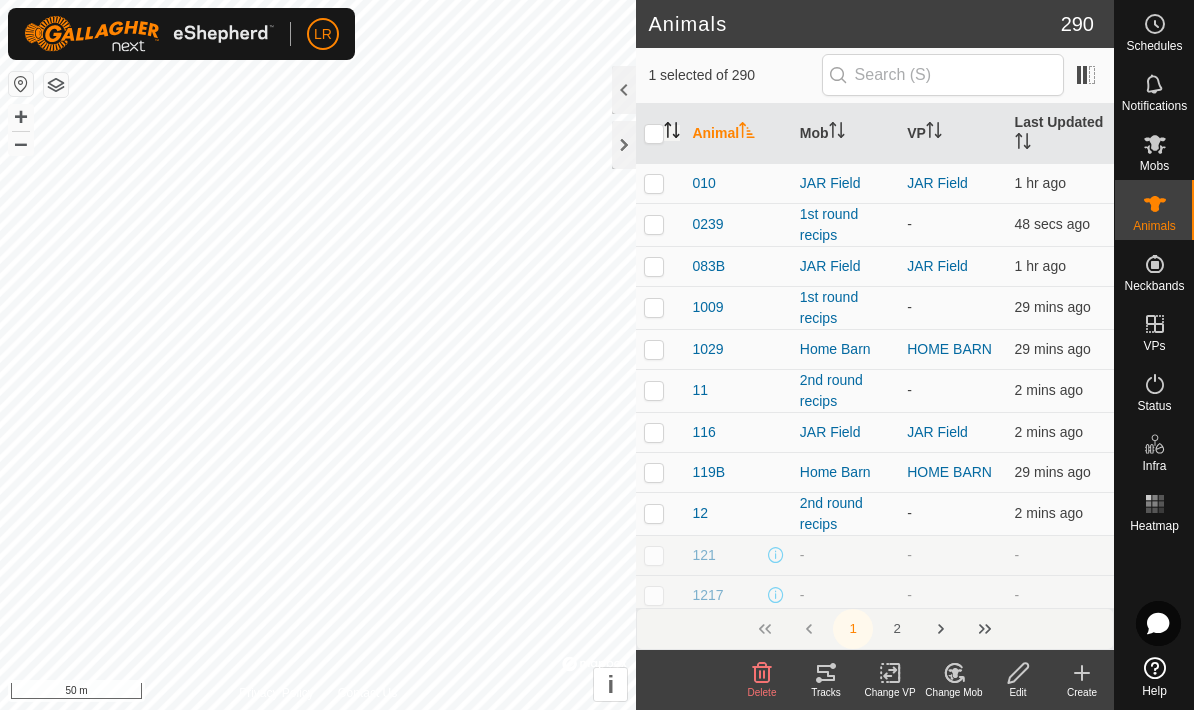 click 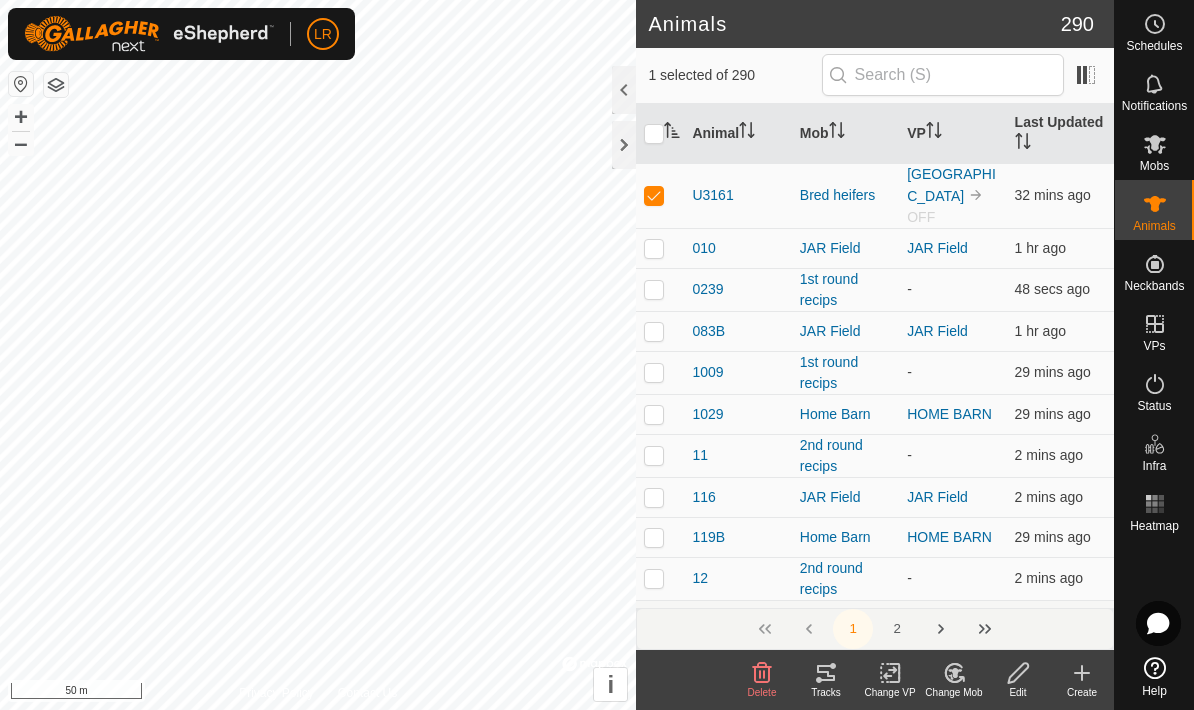 checkbox on "false" 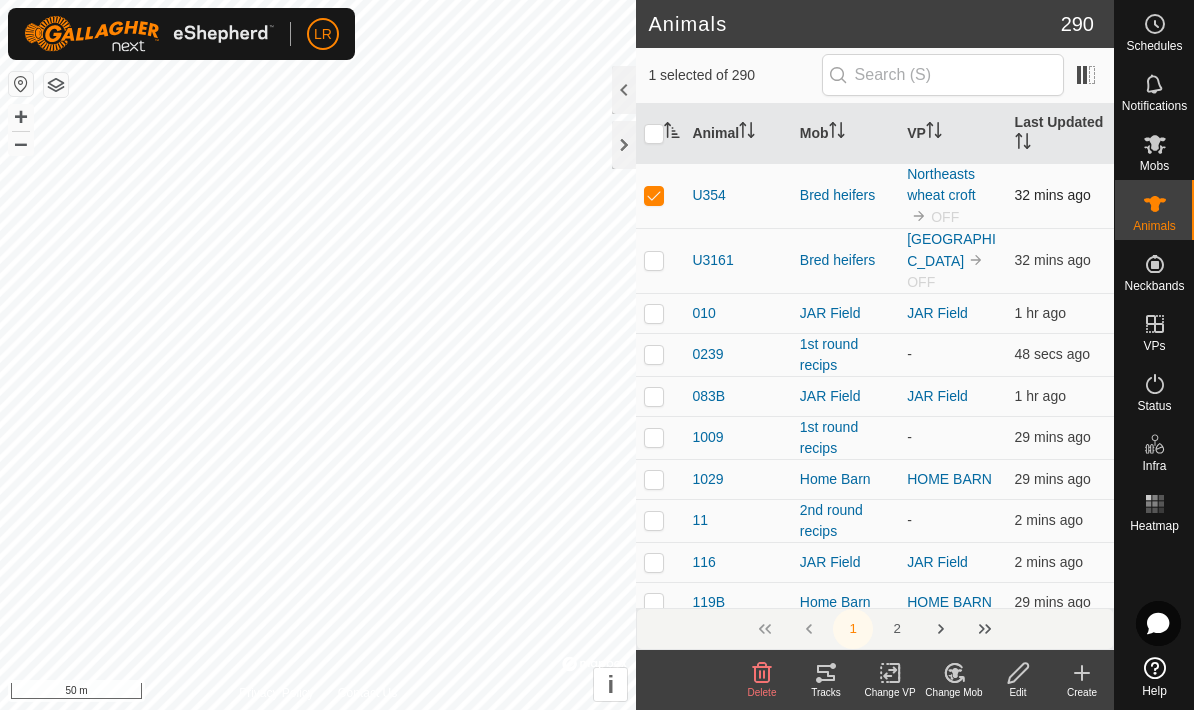 click on "OFF" at bounding box center [945, 217] 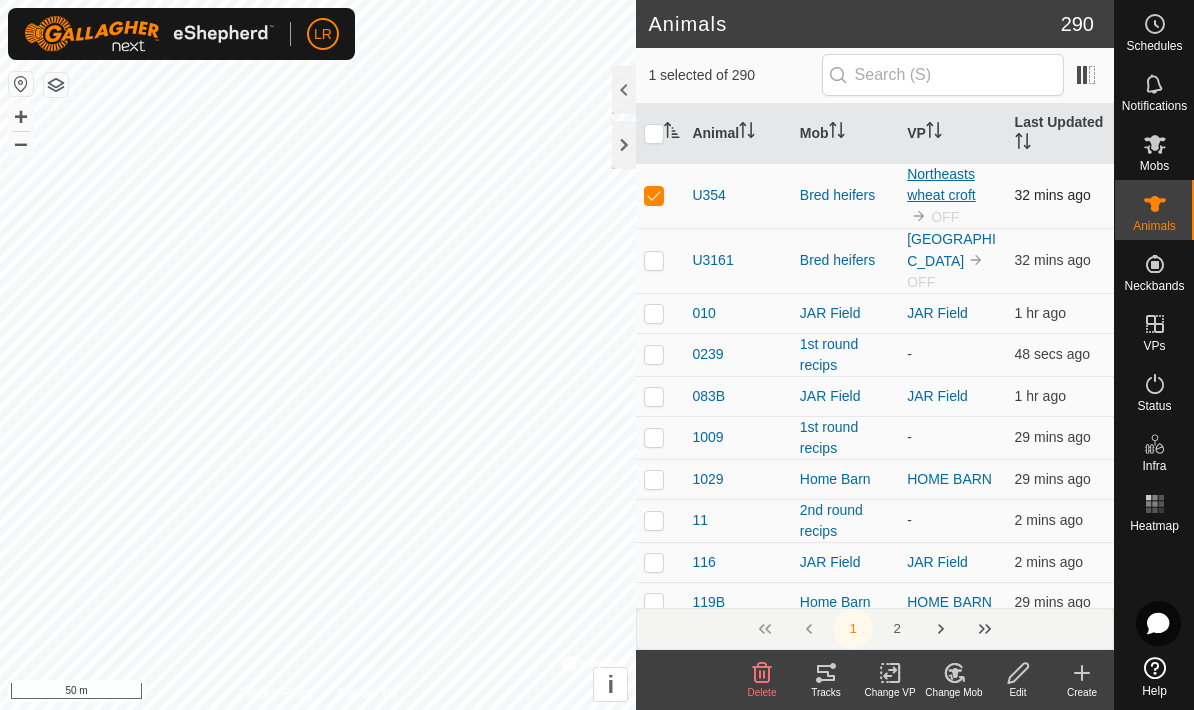 click on "Northeasts wheat croft" at bounding box center (941, 184) 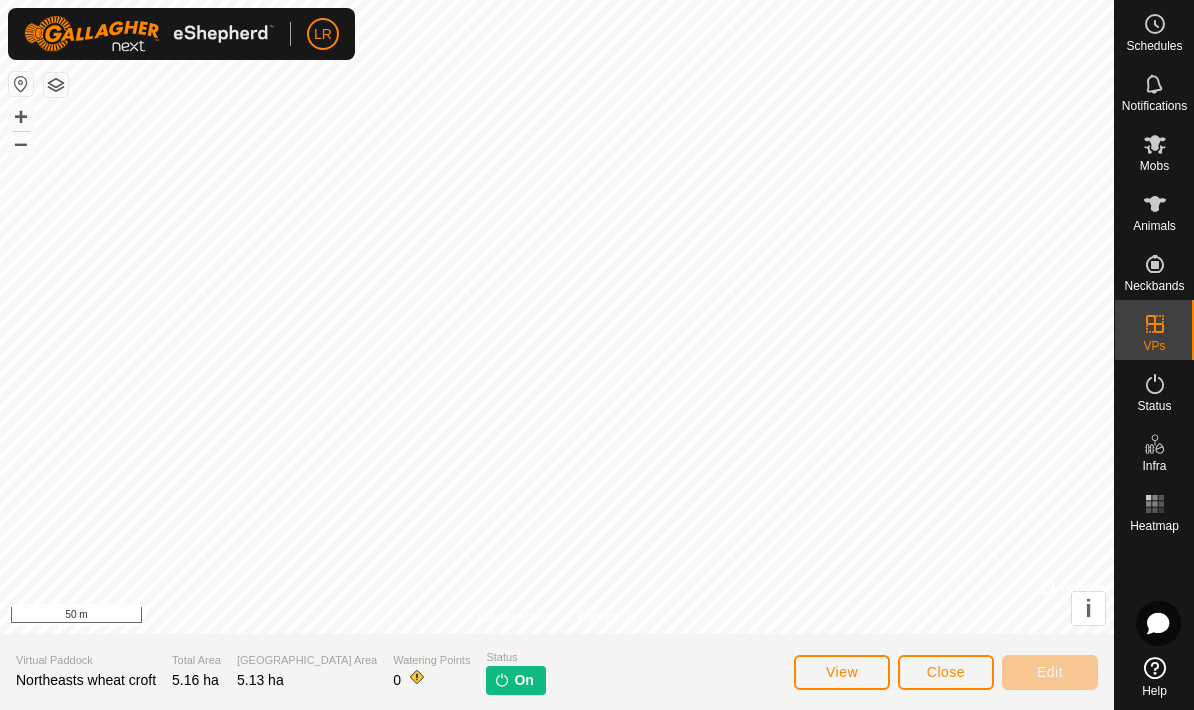 click on "On" 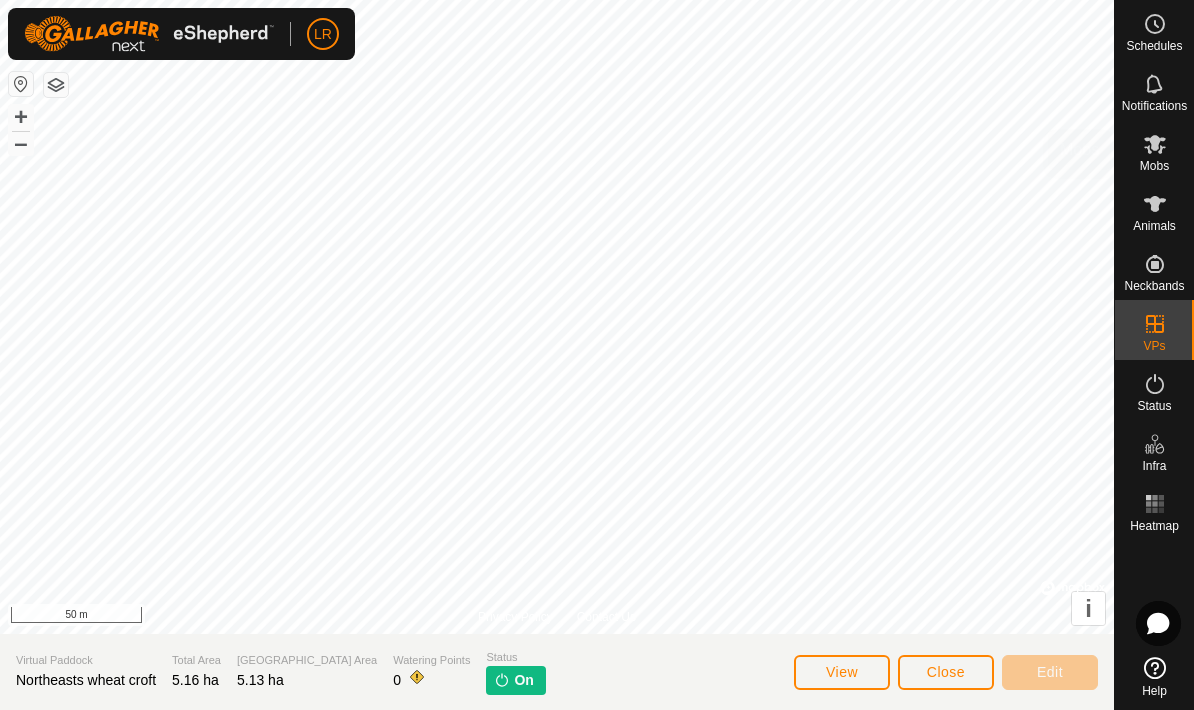 click on "Mobs" at bounding box center (1154, 166) 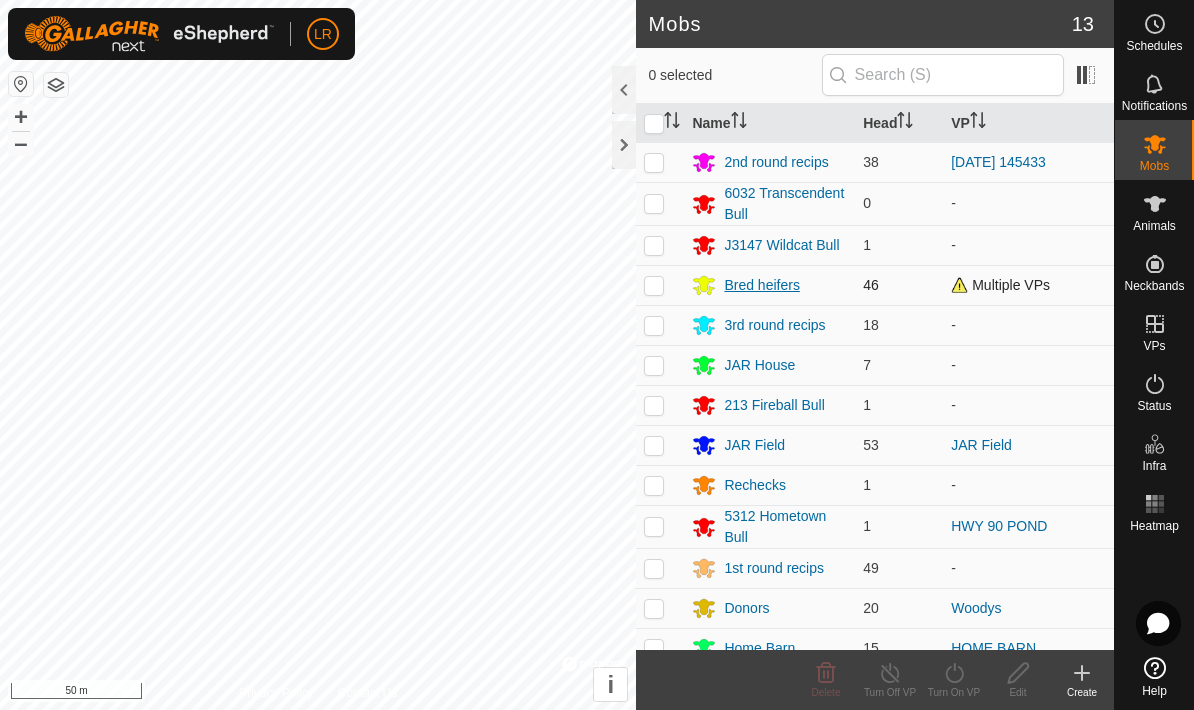 click on "Bred heifers" at bounding box center (761, 285) 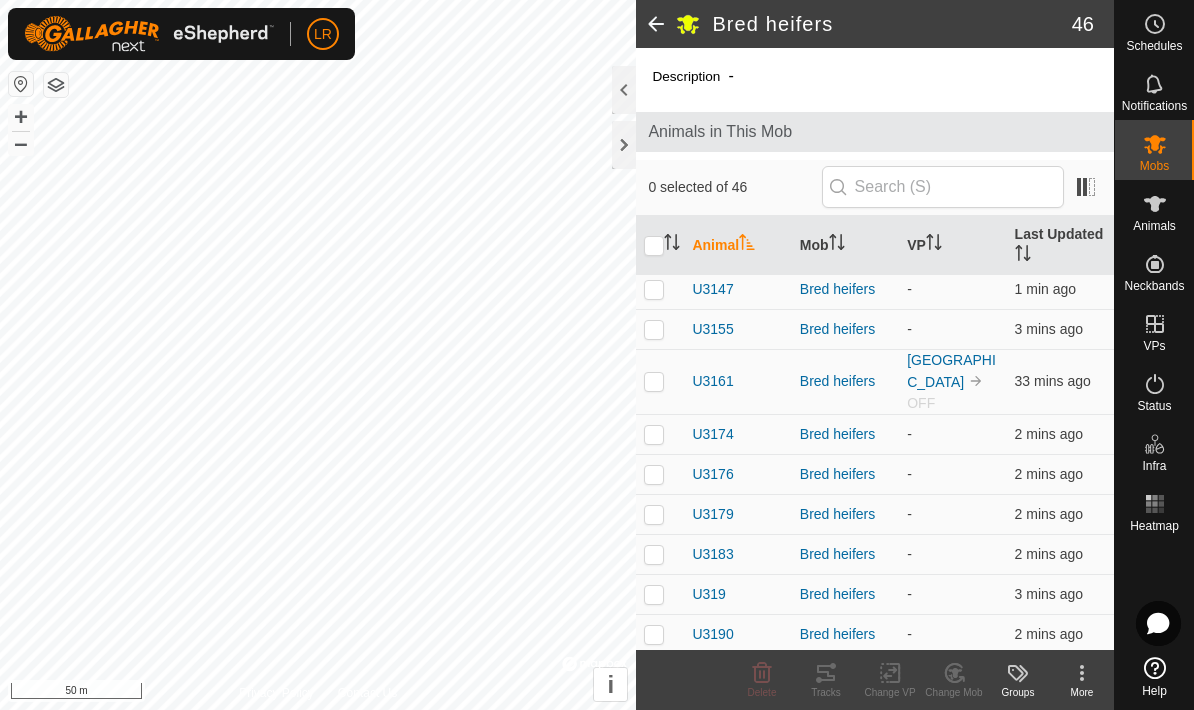 scroll, scrollTop: 650, scrollLeft: 0, axis: vertical 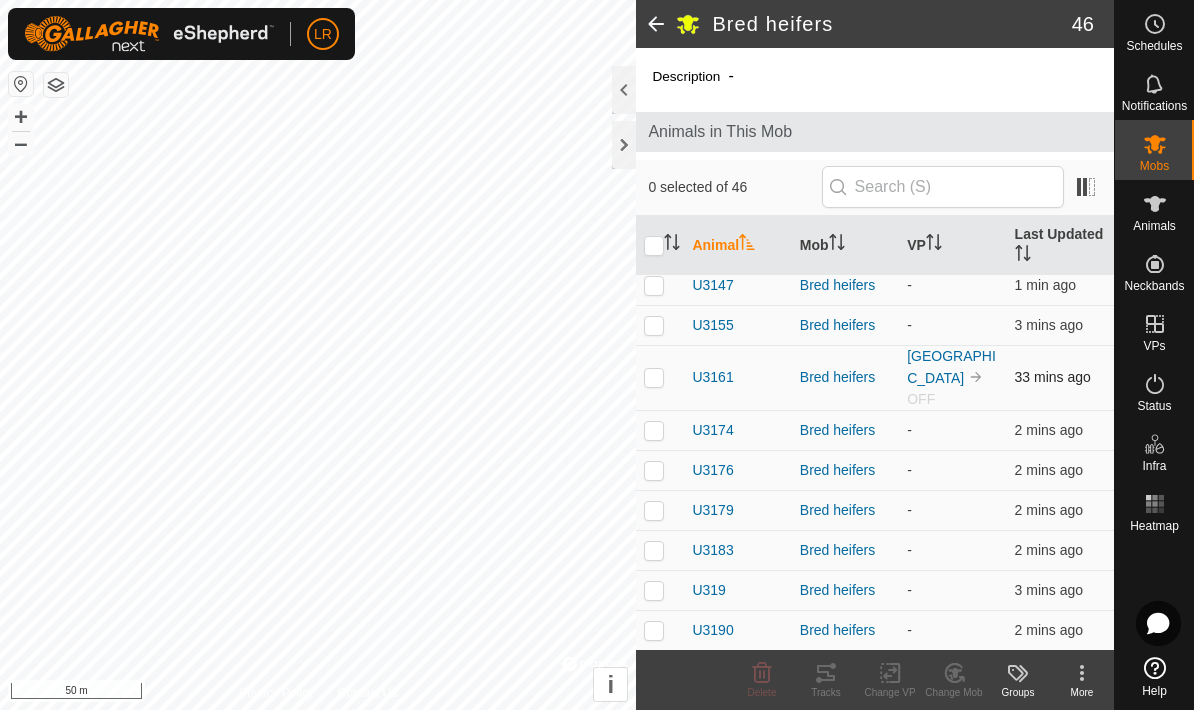 click on "OFF" at bounding box center [921, 399] 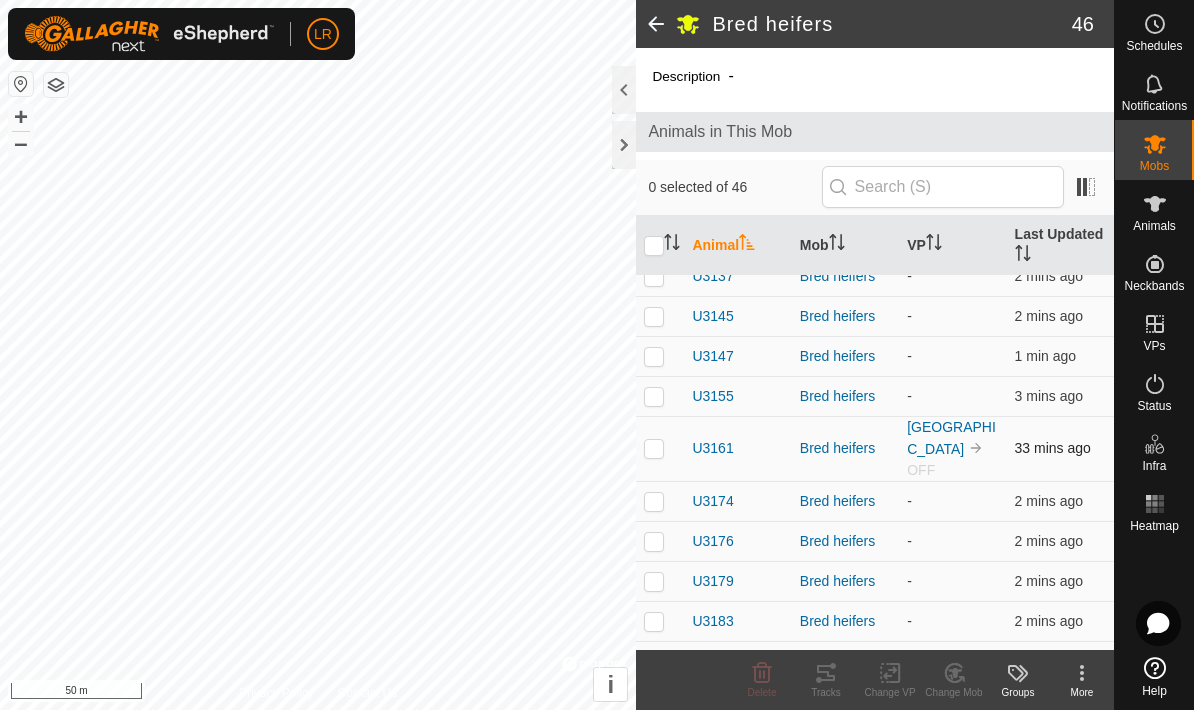 scroll, scrollTop: 586, scrollLeft: 0, axis: vertical 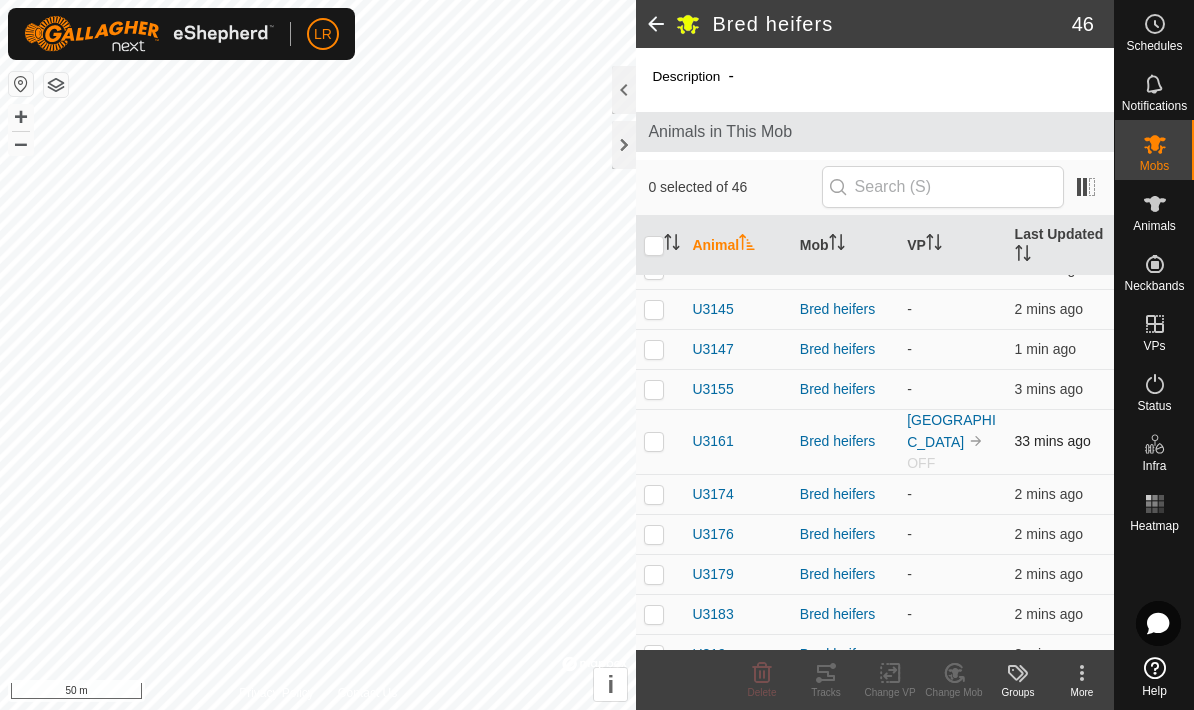 click at bounding box center [654, 441] 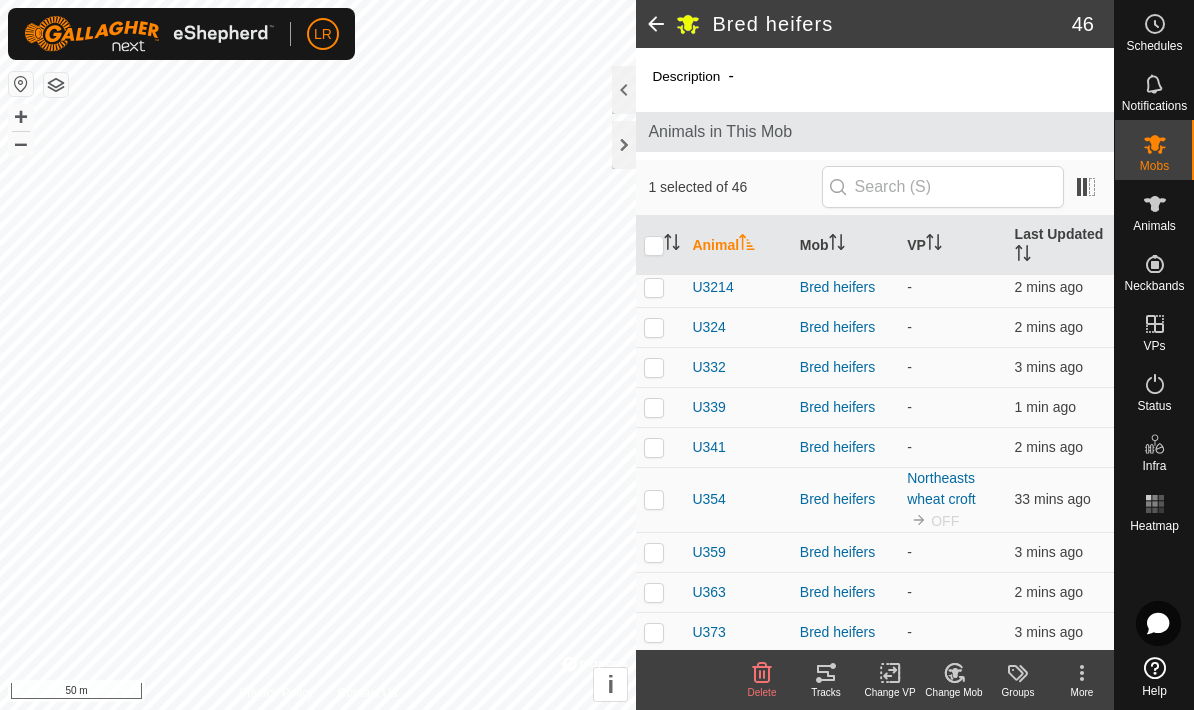 scroll, scrollTop: 1156, scrollLeft: 0, axis: vertical 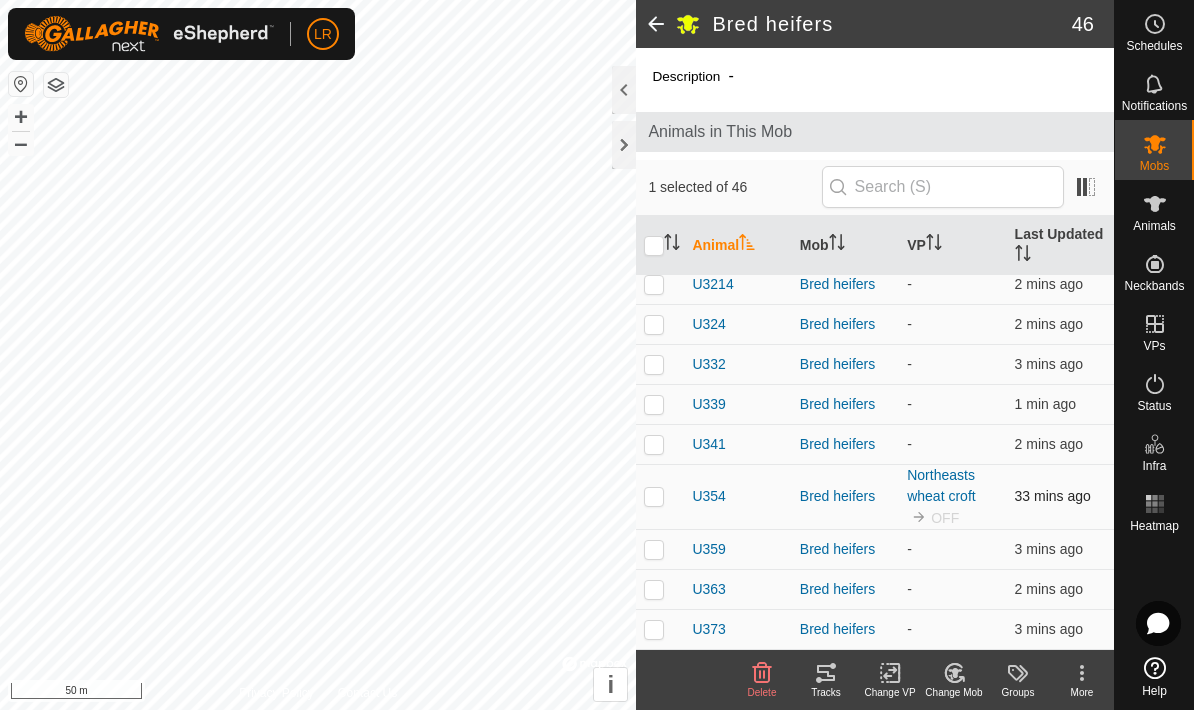 click at bounding box center [654, 496] 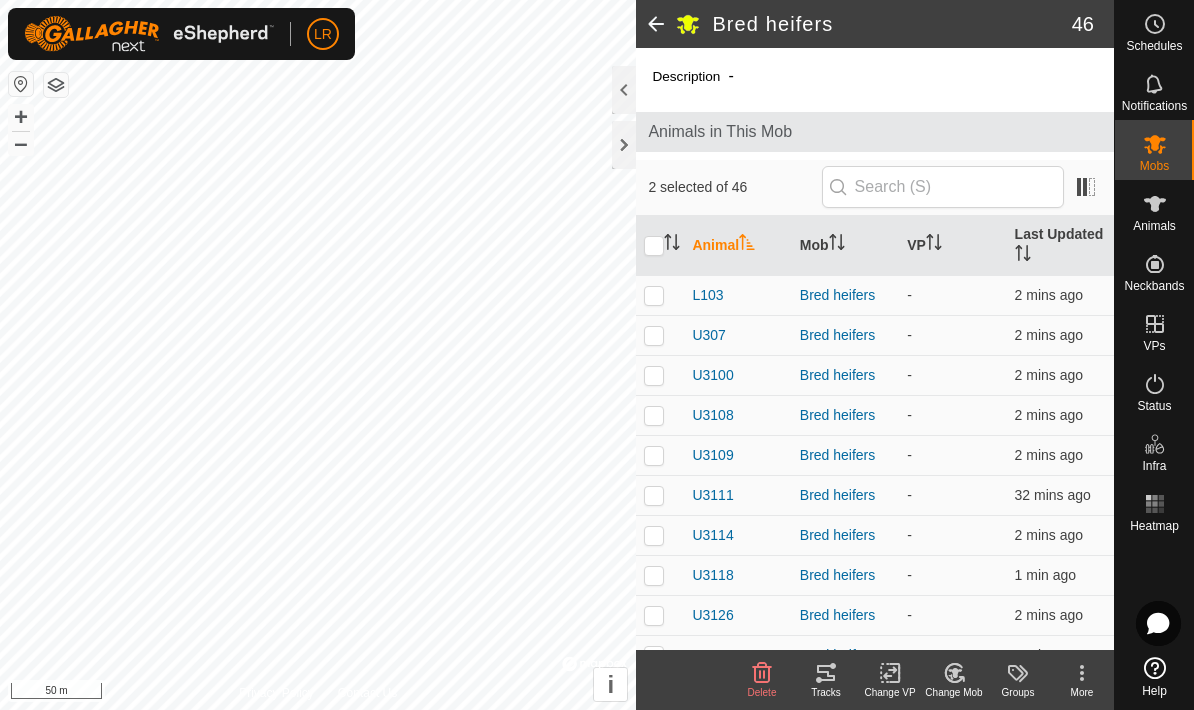 scroll, scrollTop: 0, scrollLeft: 0, axis: both 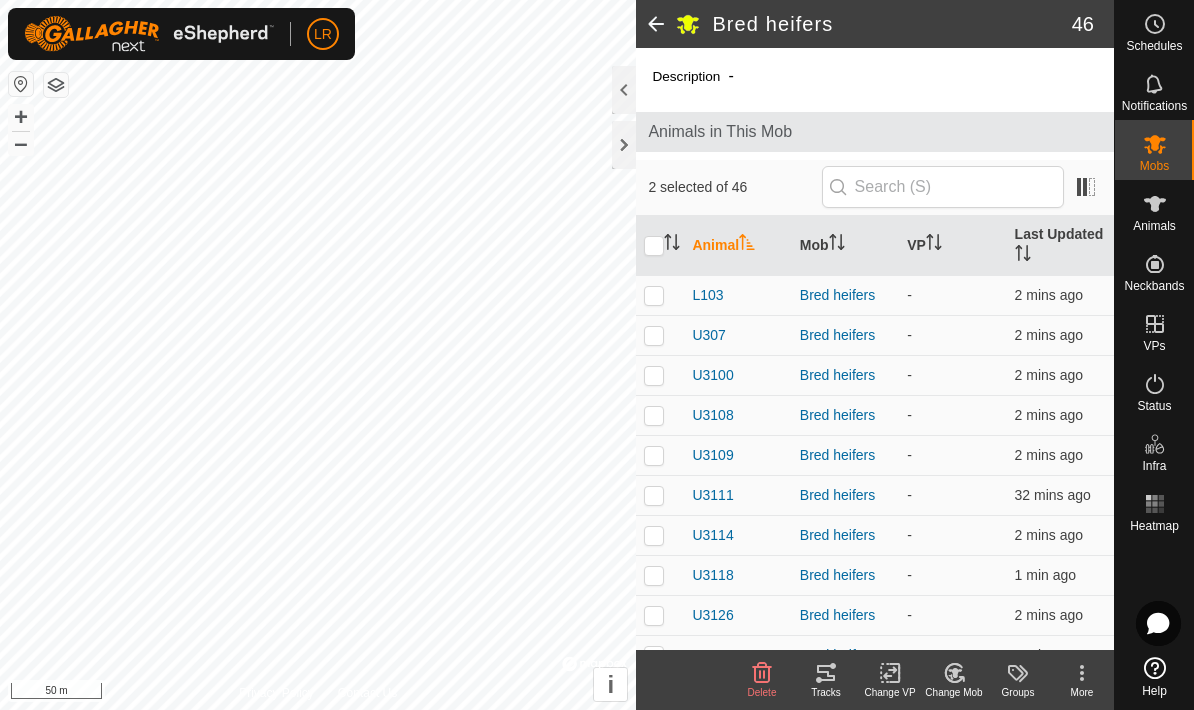click on "Change VP" 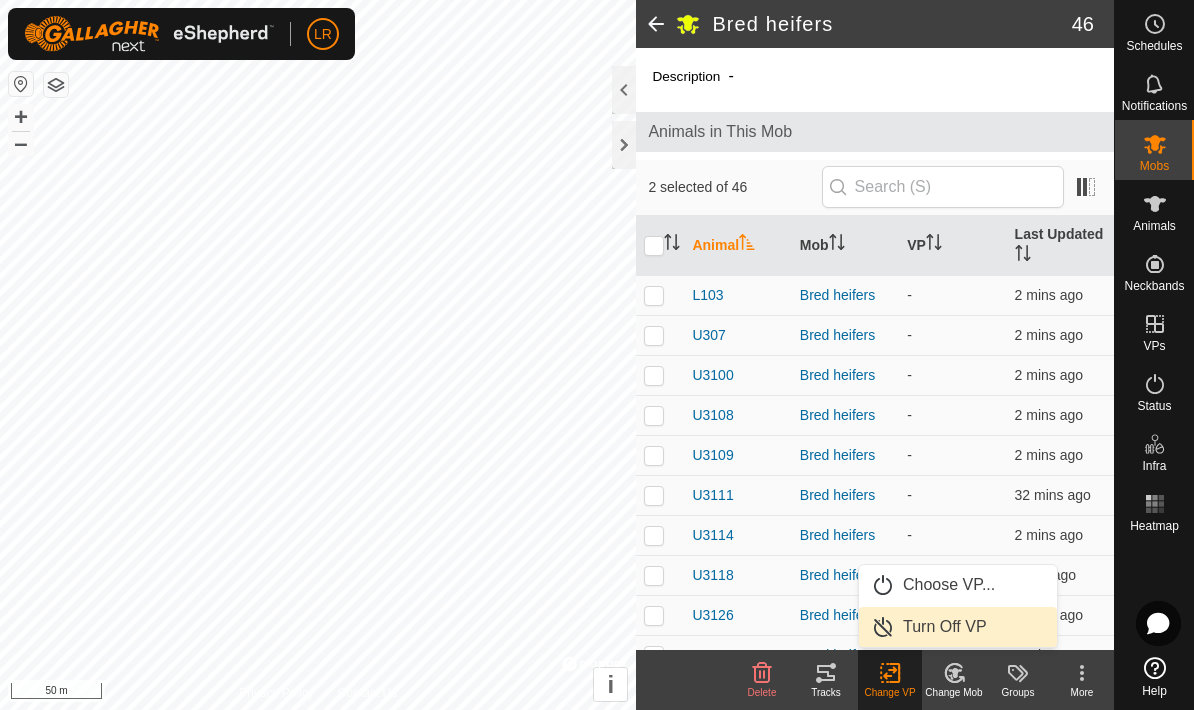 click on "Turn Off VP" at bounding box center (958, 627) 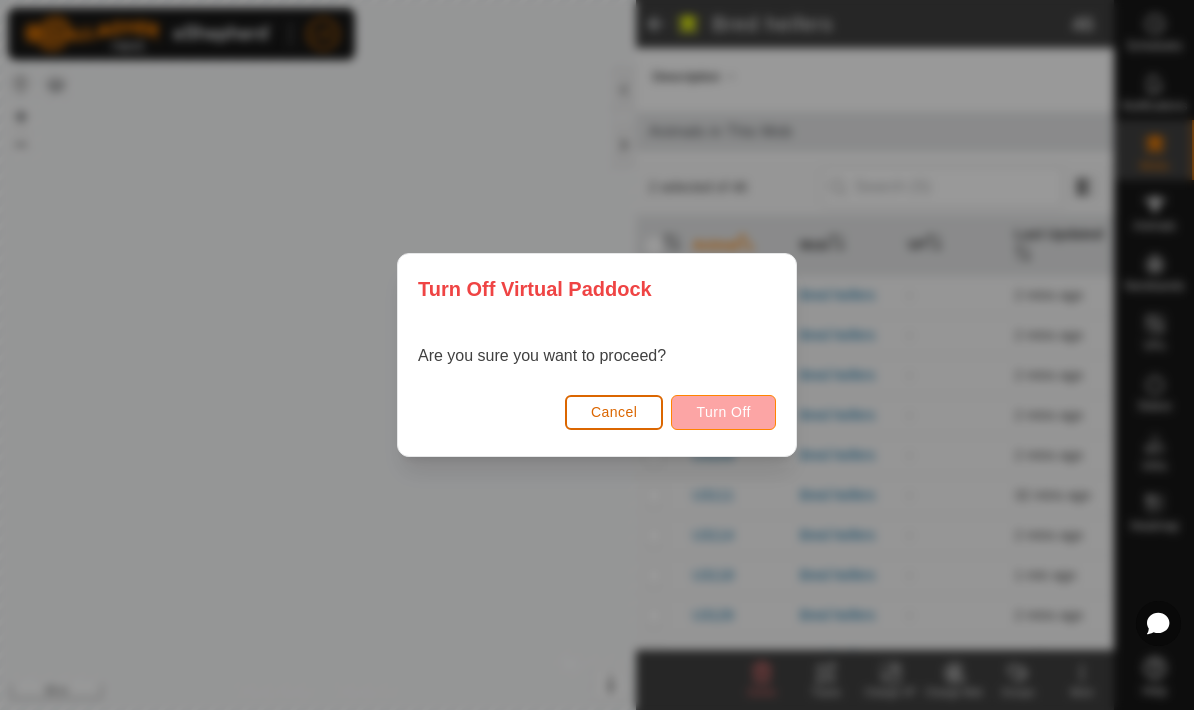 click on "Turn Off" at bounding box center [723, 412] 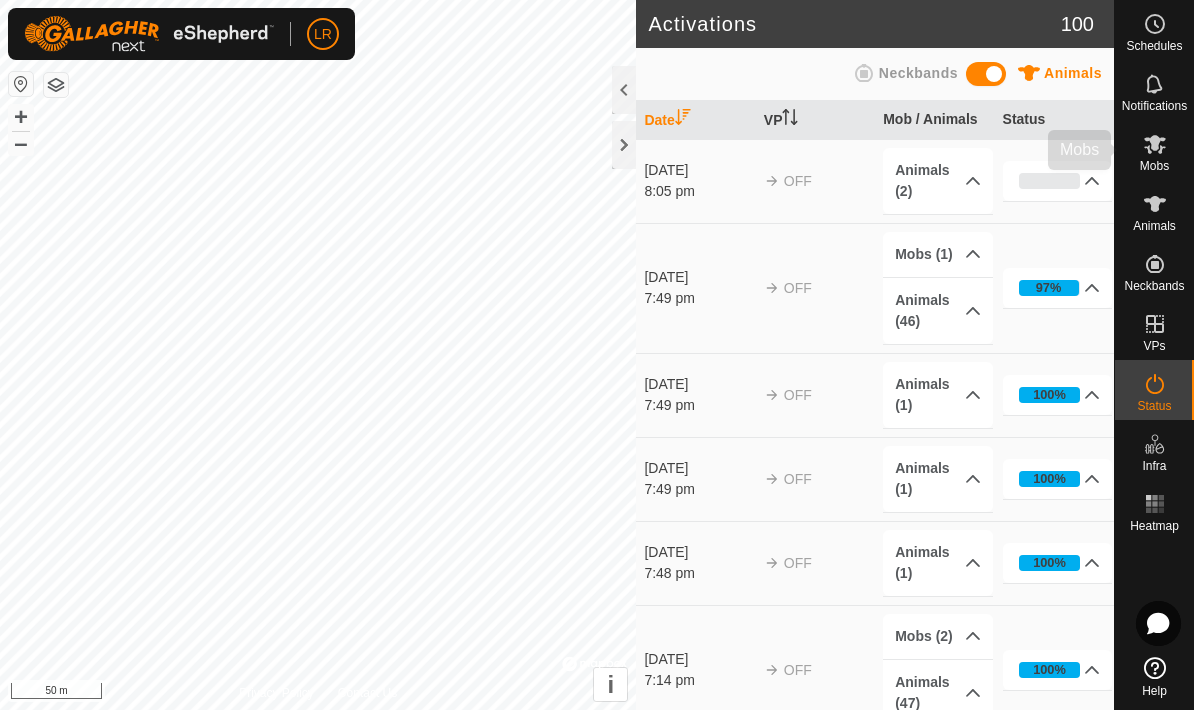 click 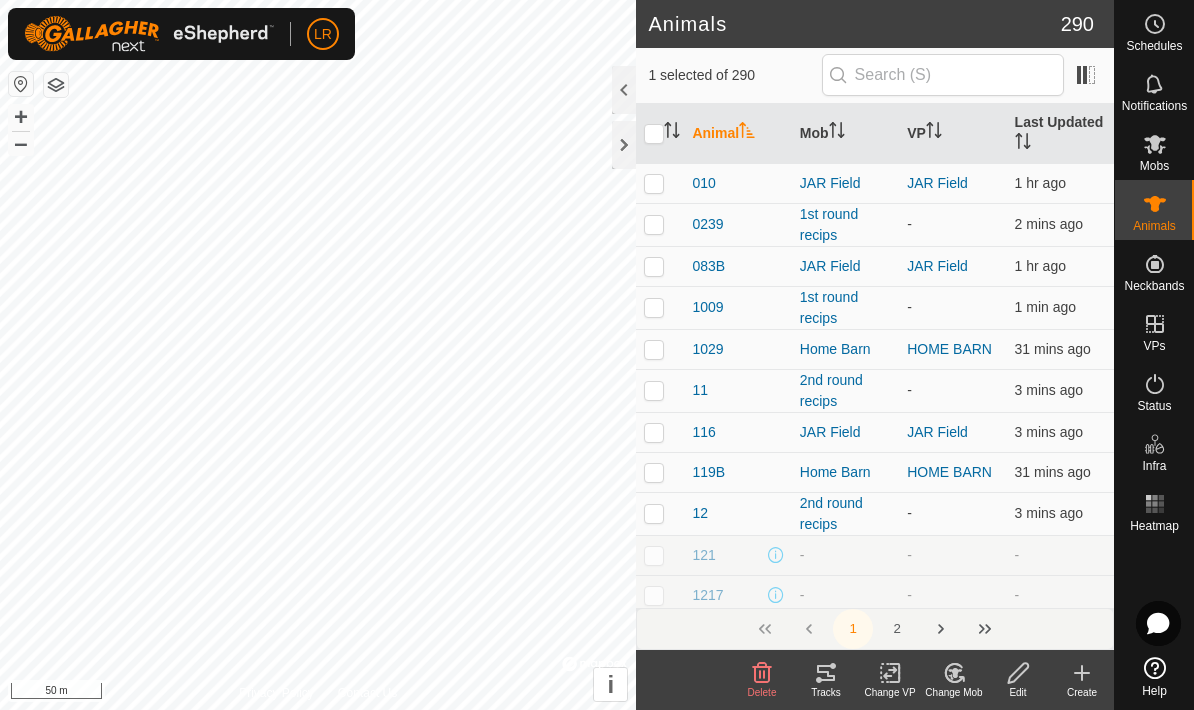 click on "Animal" at bounding box center [737, 134] 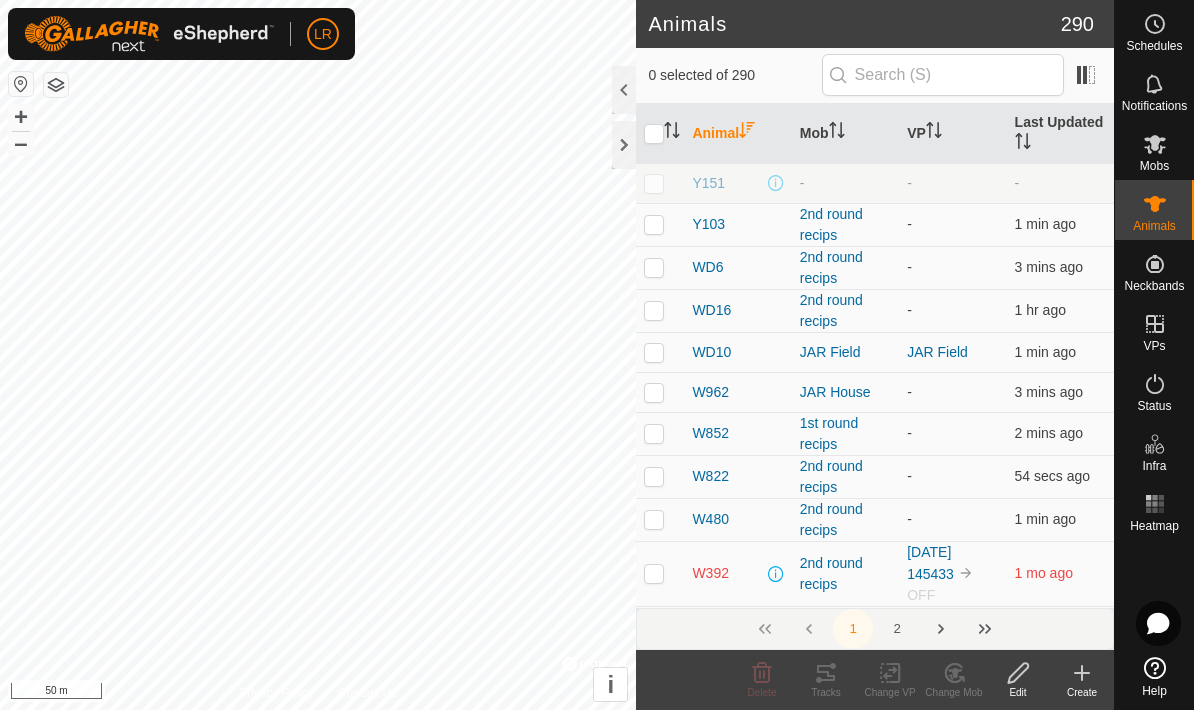 checkbox on "true" 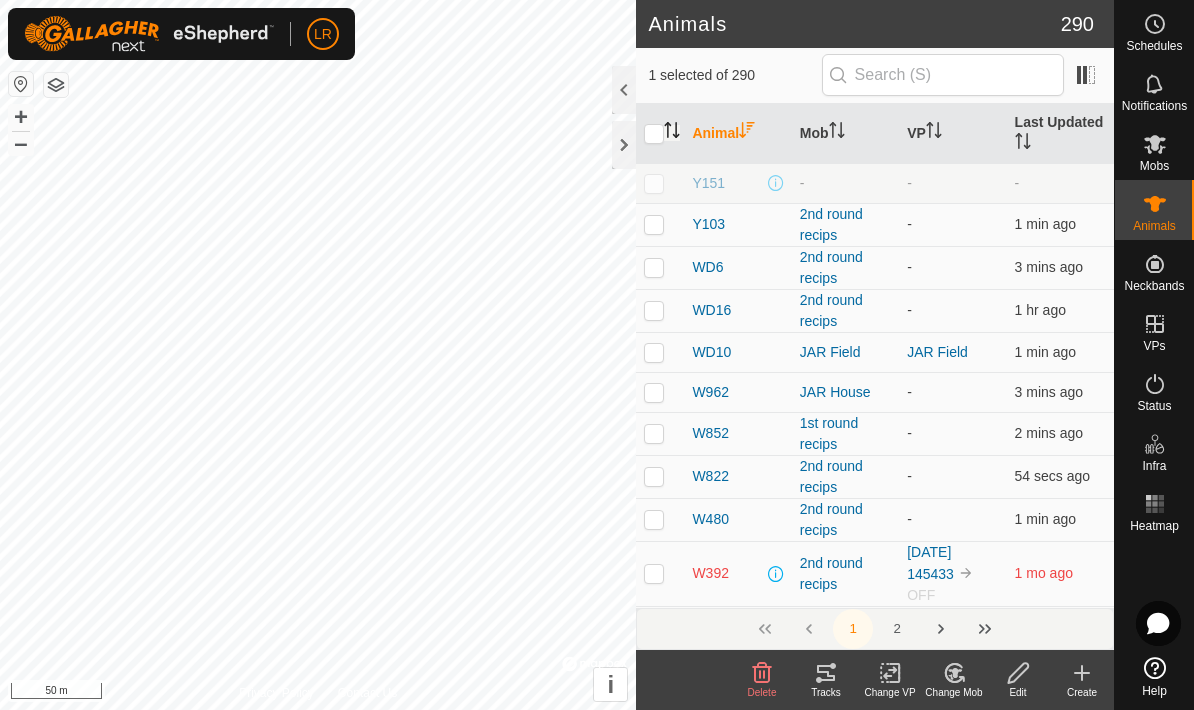 click 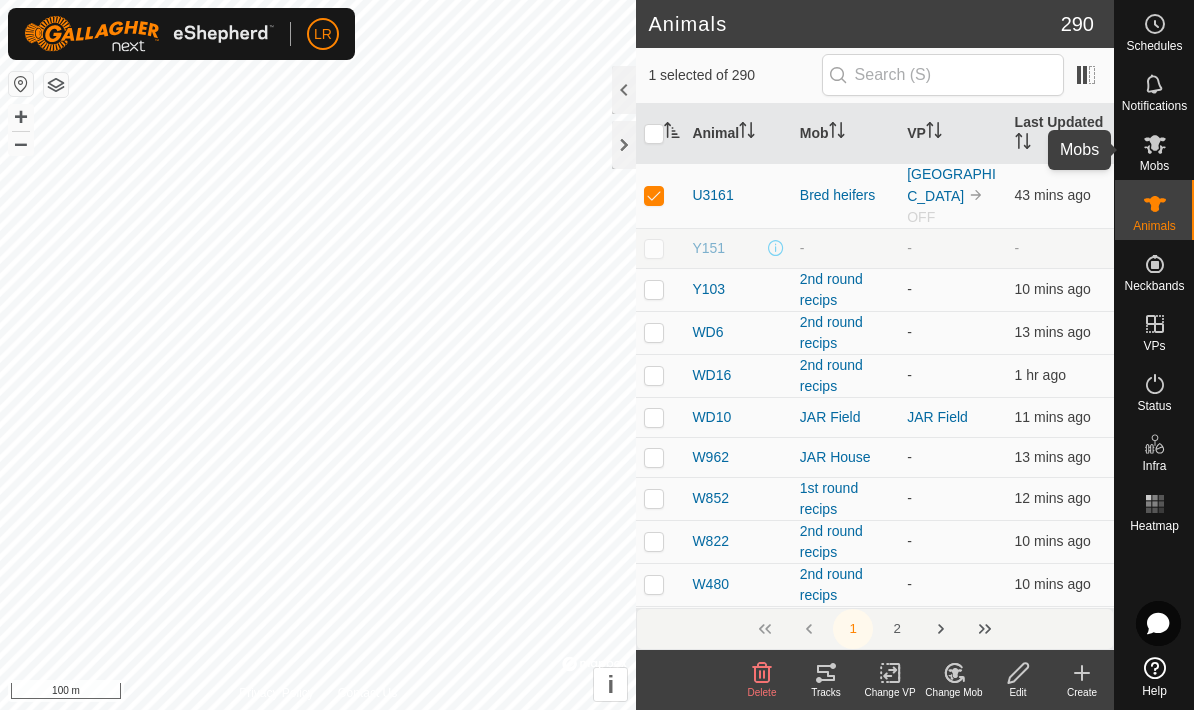 click on "Mobs" at bounding box center [1154, 166] 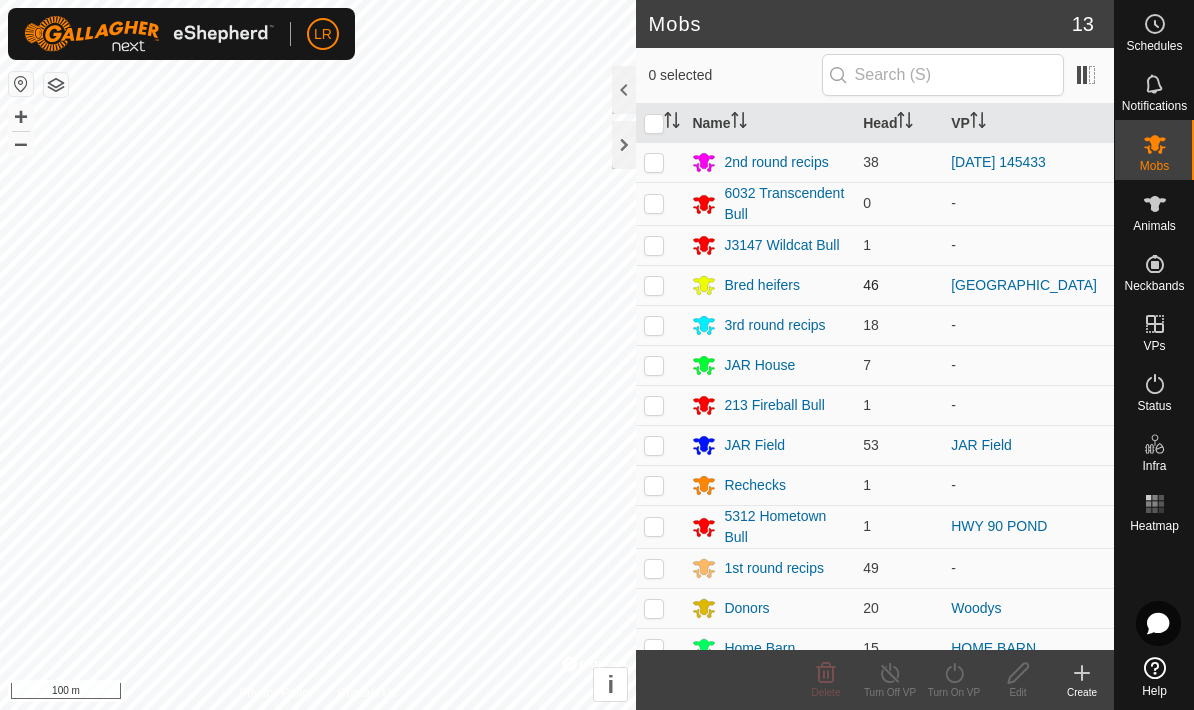 click at bounding box center (654, 285) 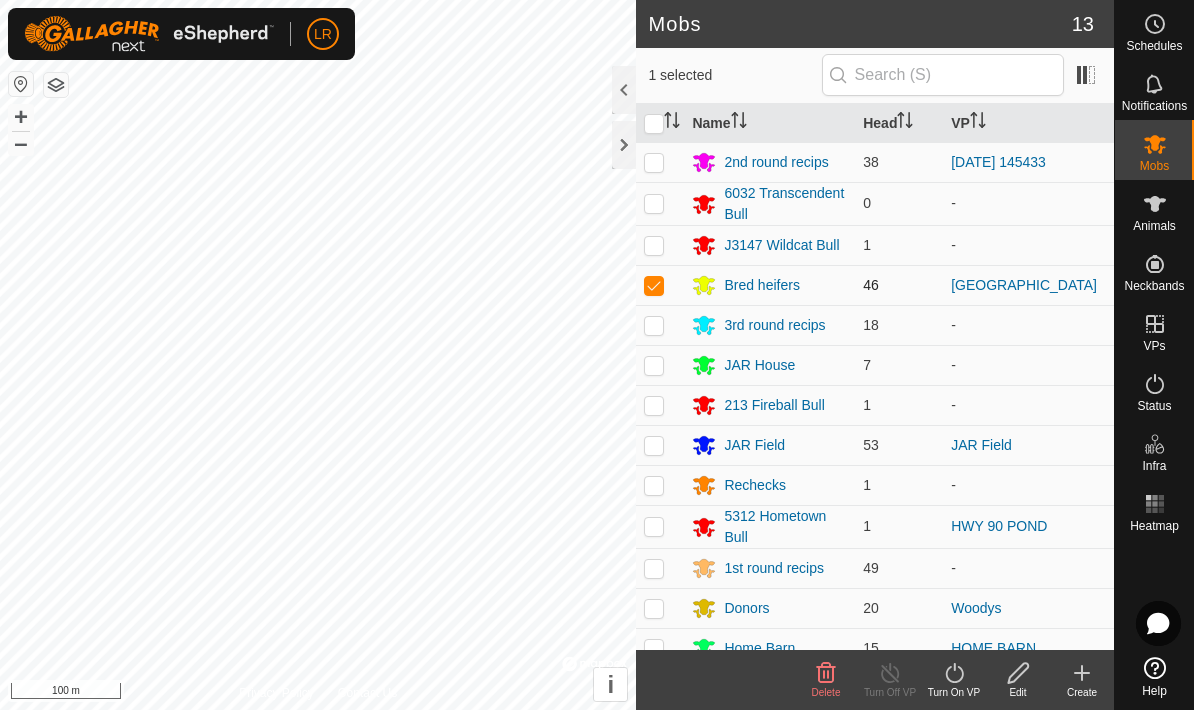 checkbox on "true" 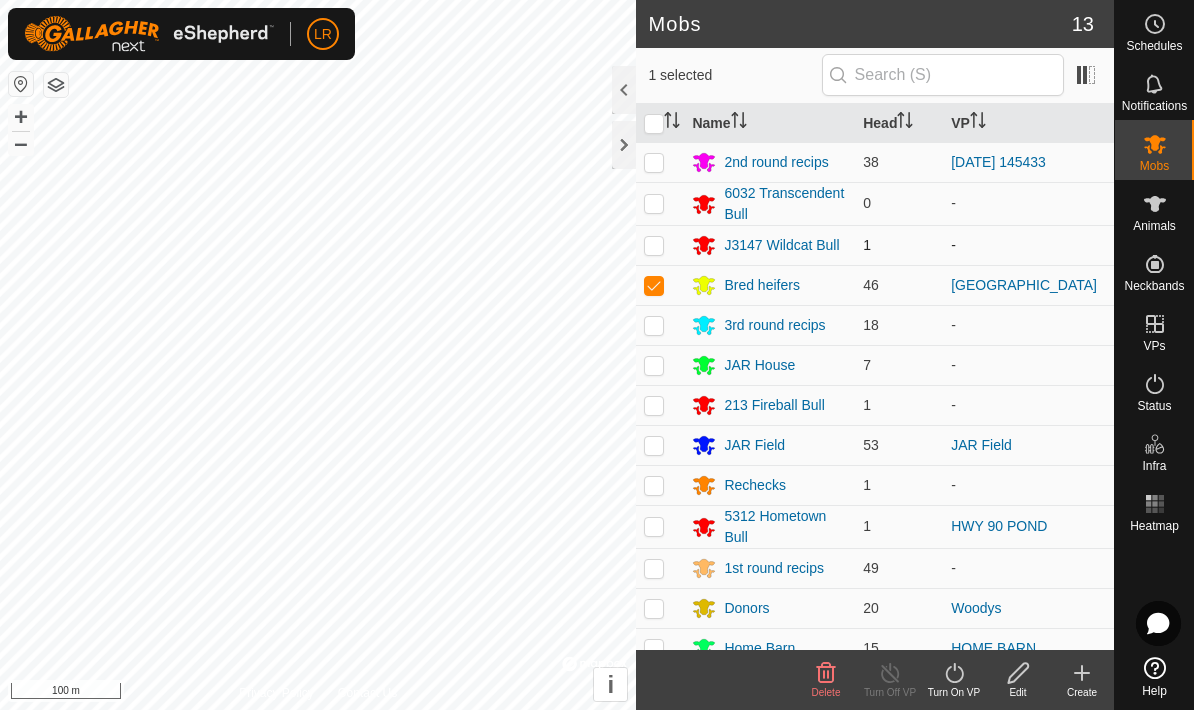 click at bounding box center [660, 245] 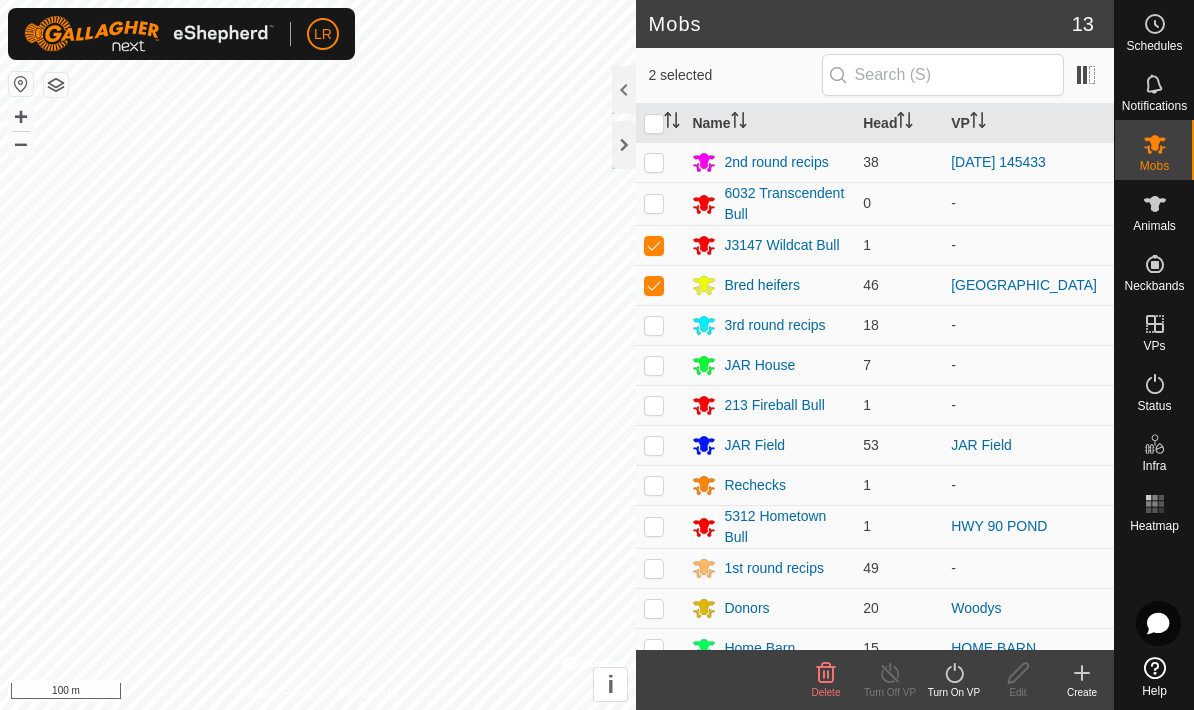 click on "Turn On VP" 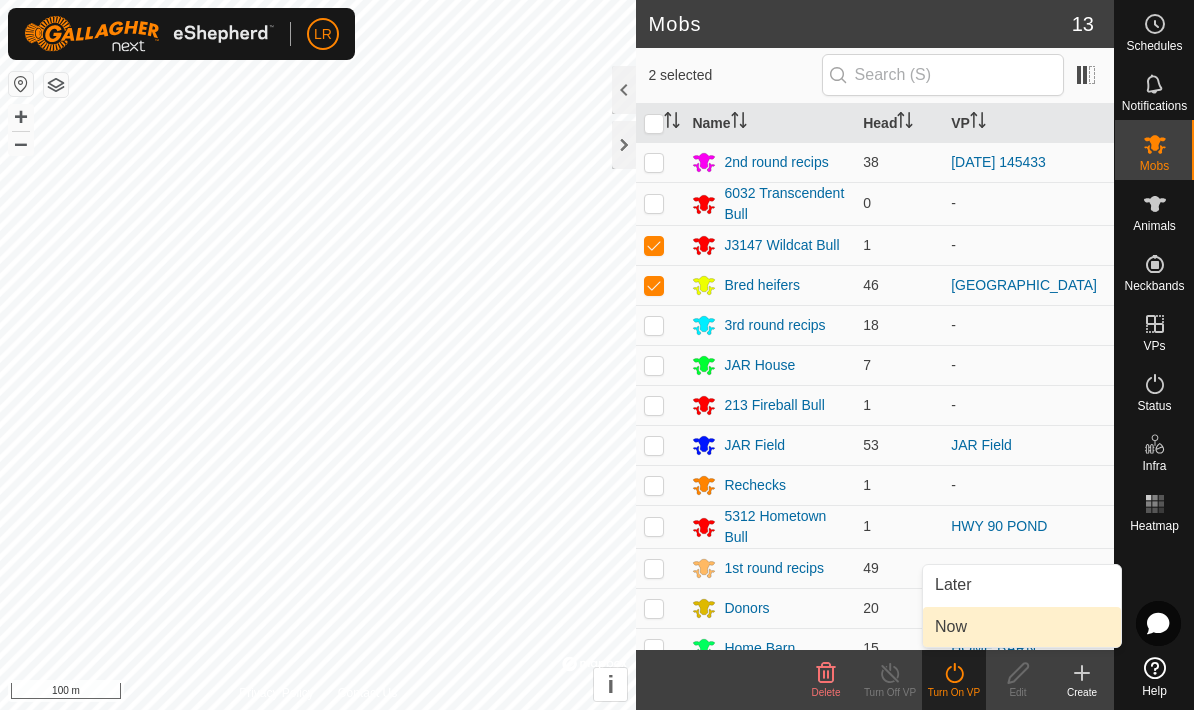 click on "Now" at bounding box center [1022, 627] 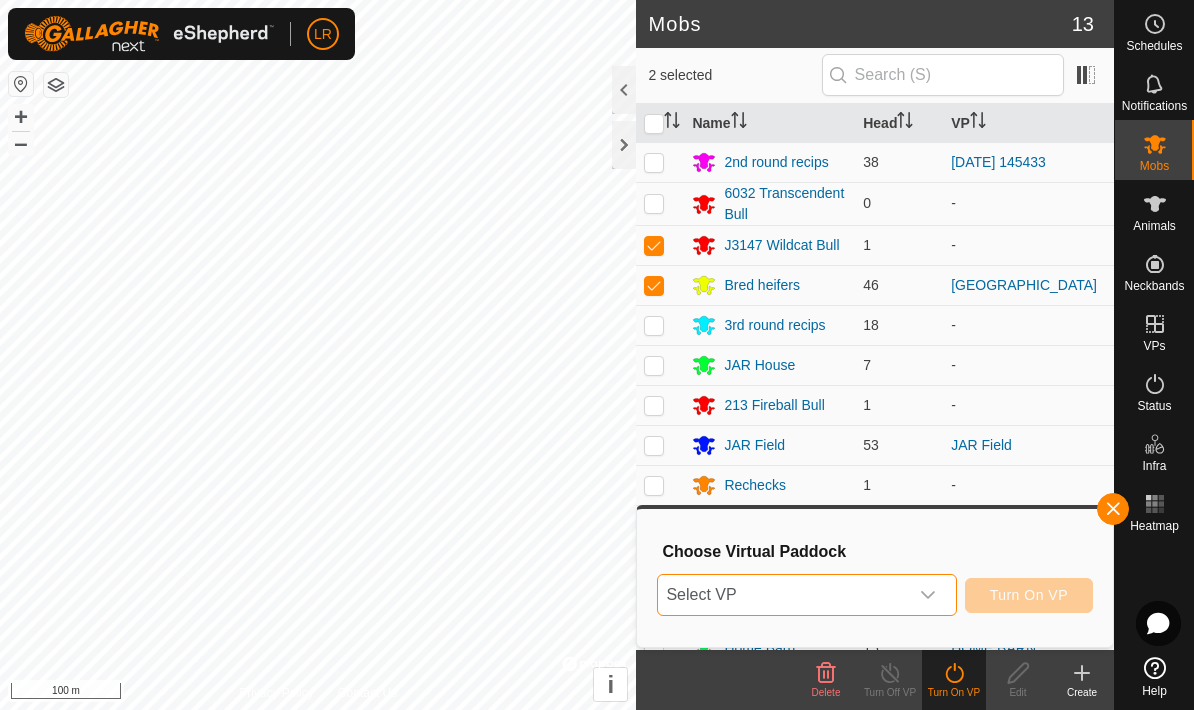 click on "Select VP" at bounding box center [782, 595] 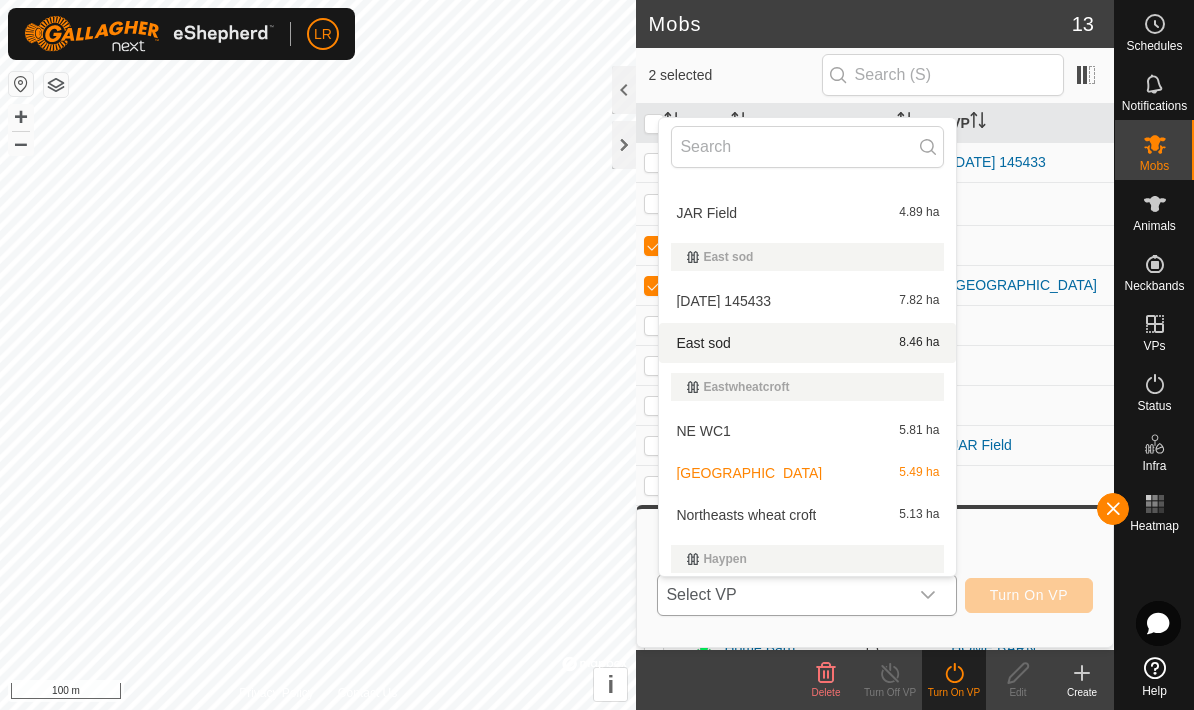 scroll, scrollTop: 156, scrollLeft: 0, axis: vertical 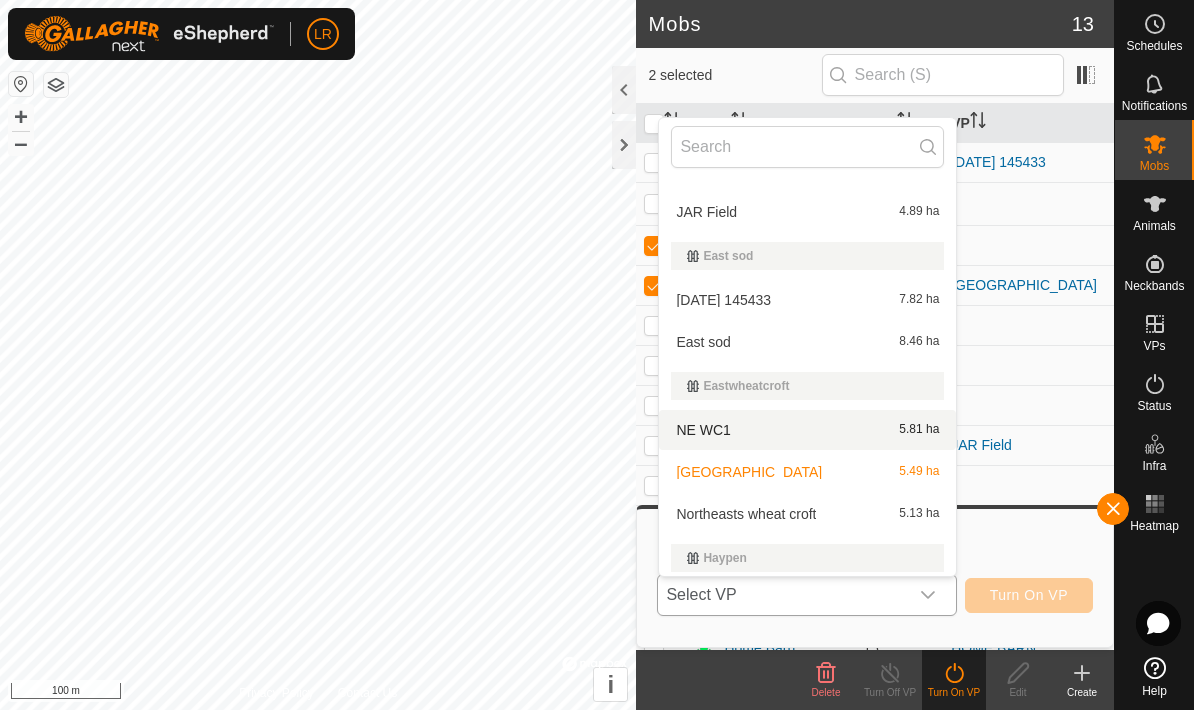 click on "NE WC1  5.81 ha" at bounding box center [807, 430] 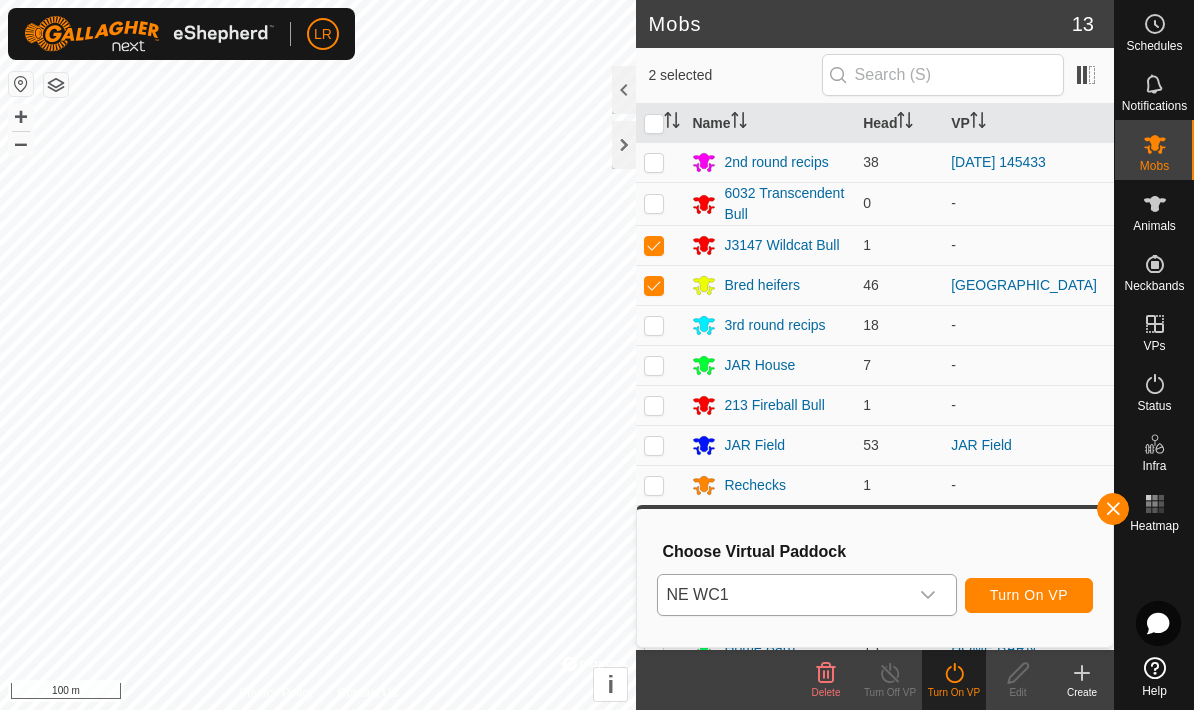 click on "Turn On VP" at bounding box center (1029, 595) 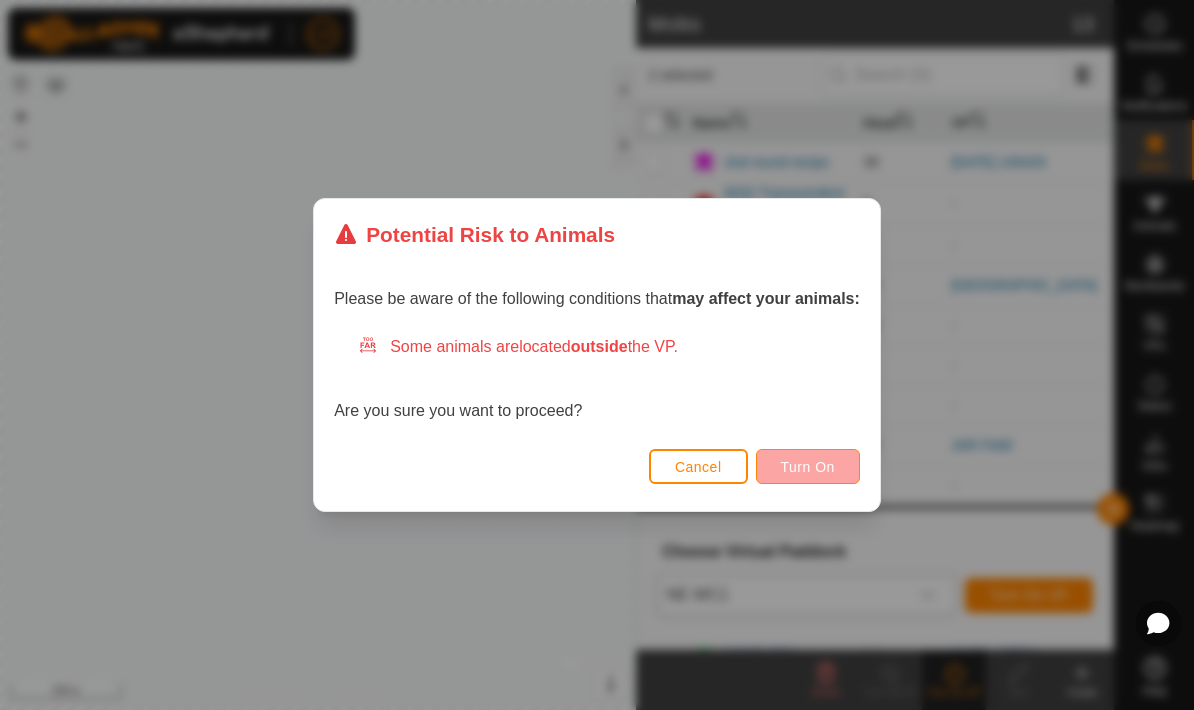 click on "Turn On" at bounding box center [808, 466] 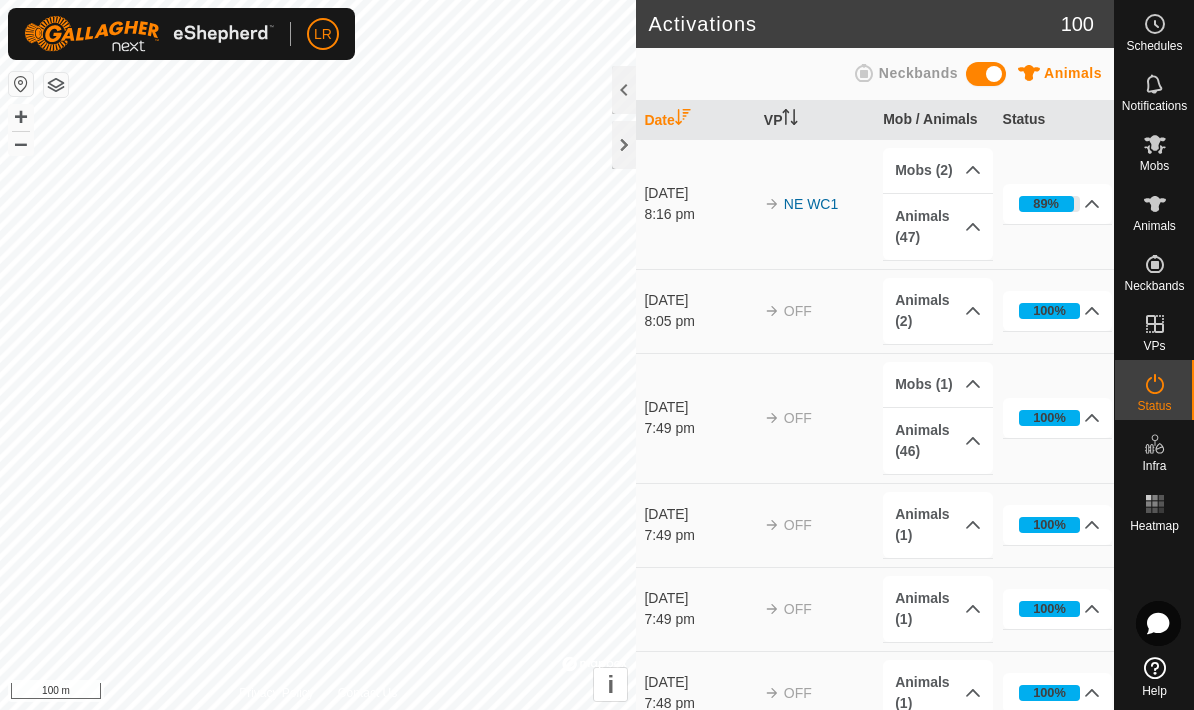 scroll, scrollTop: 0, scrollLeft: 0, axis: both 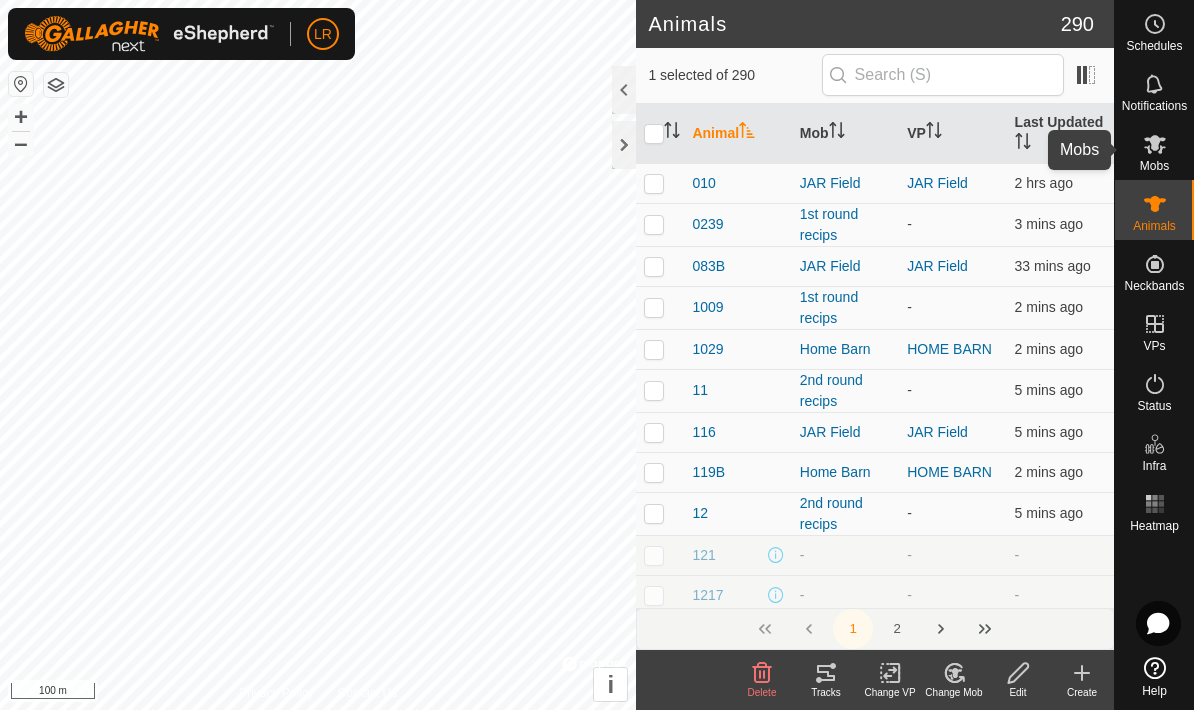 click on "Mobs" at bounding box center [1154, 166] 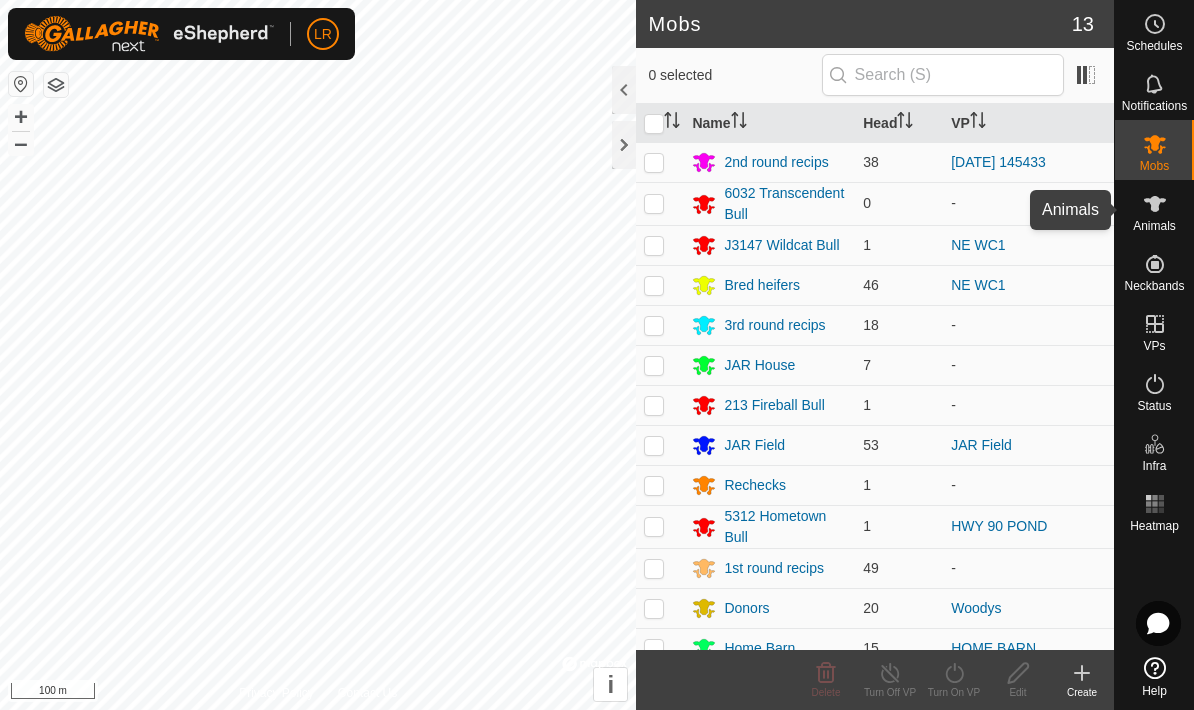click 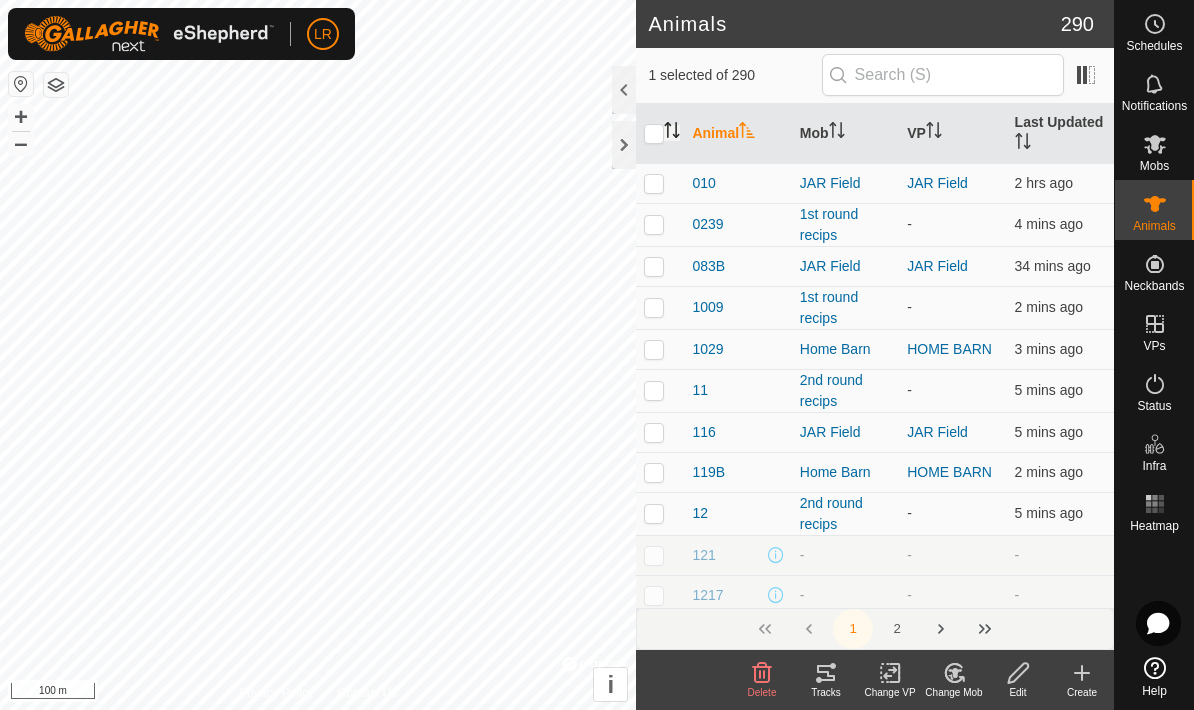 click 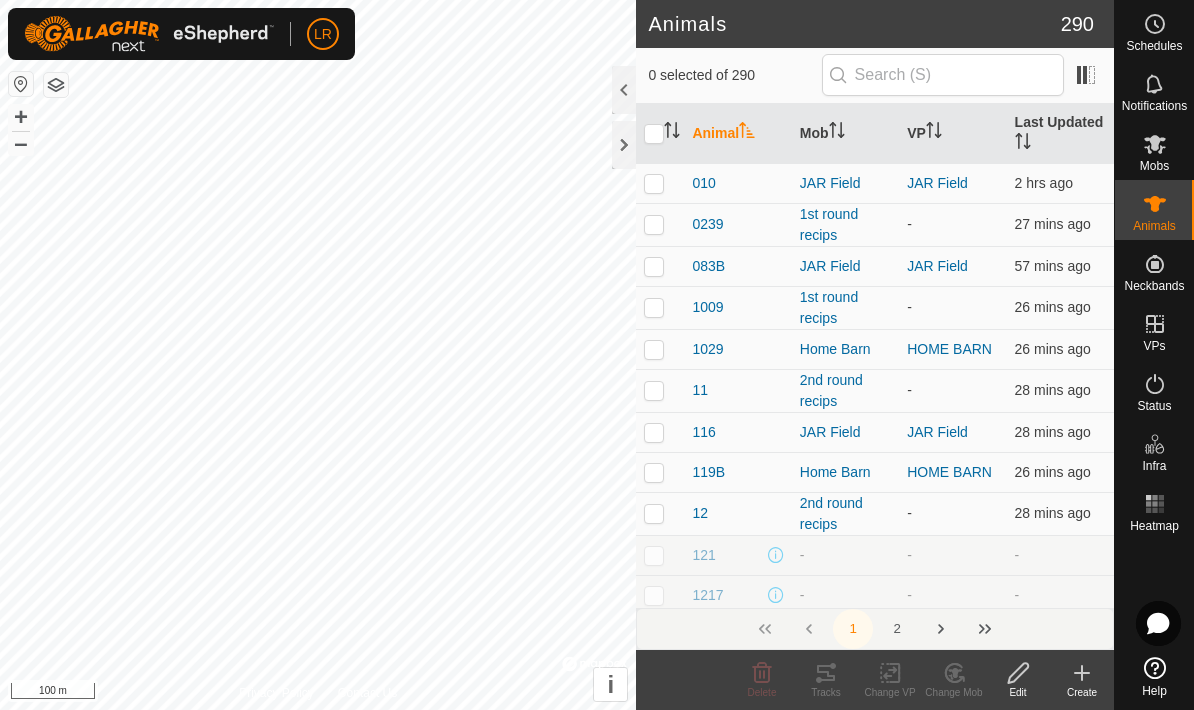 scroll, scrollTop: 0, scrollLeft: 0, axis: both 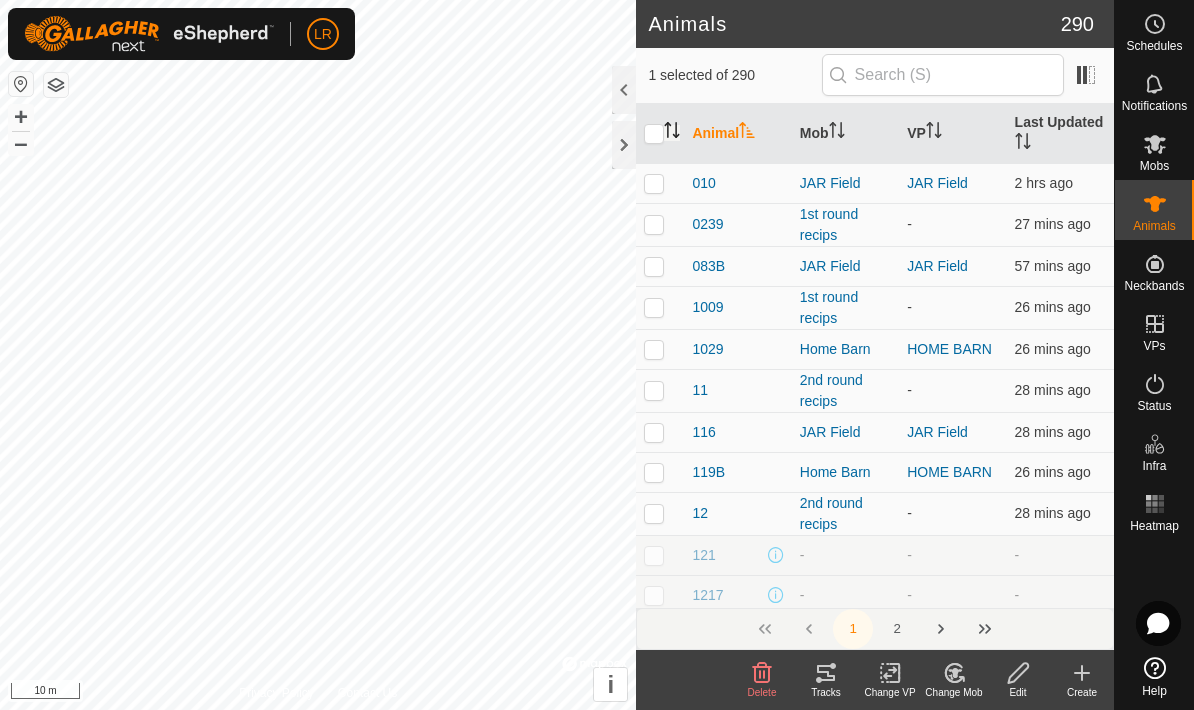 click 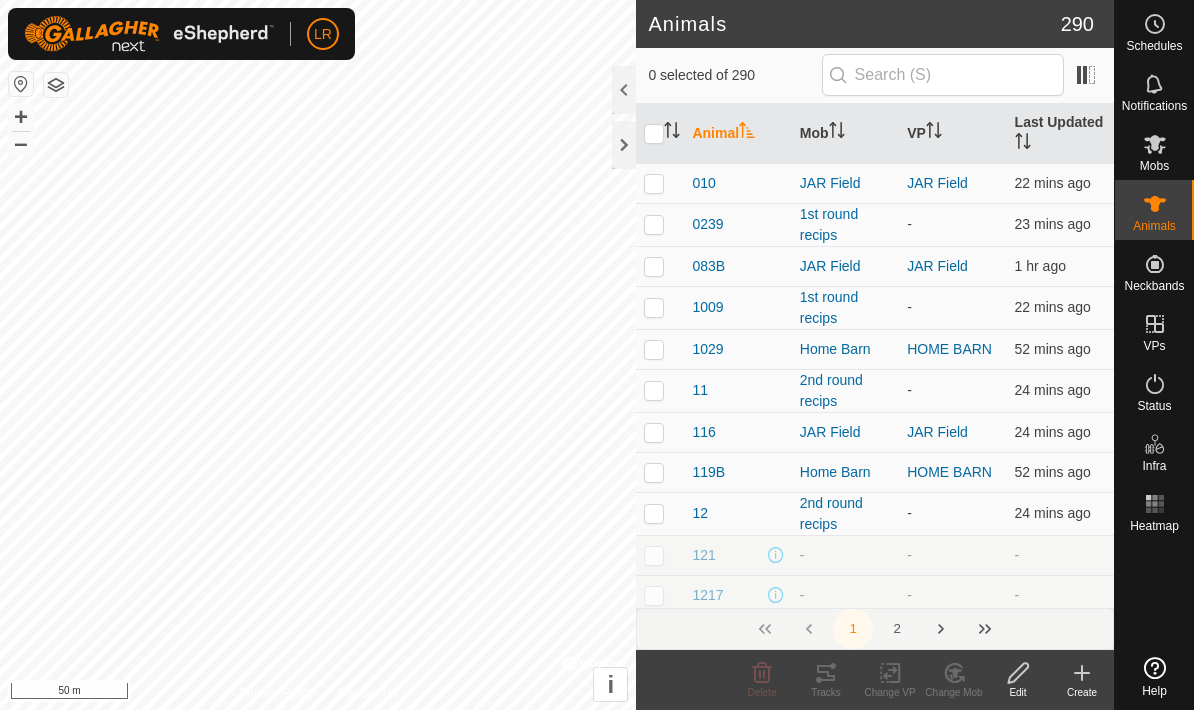 scroll, scrollTop: 0, scrollLeft: 0, axis: both 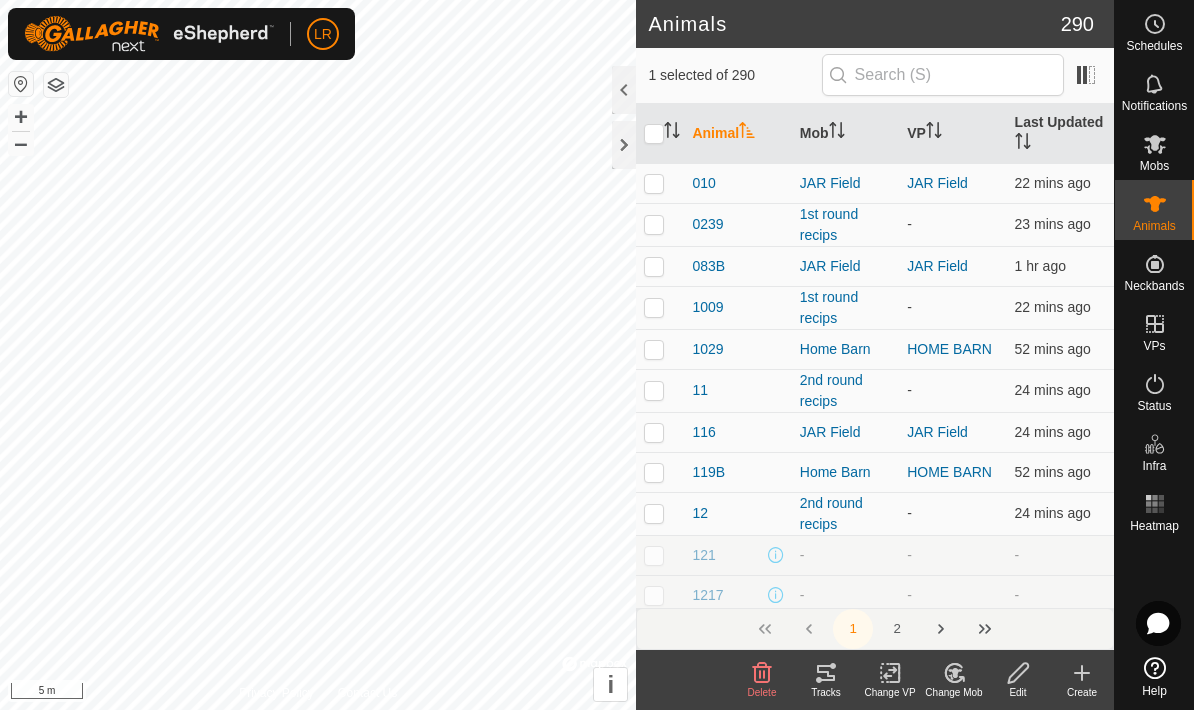 checkbox on "true" 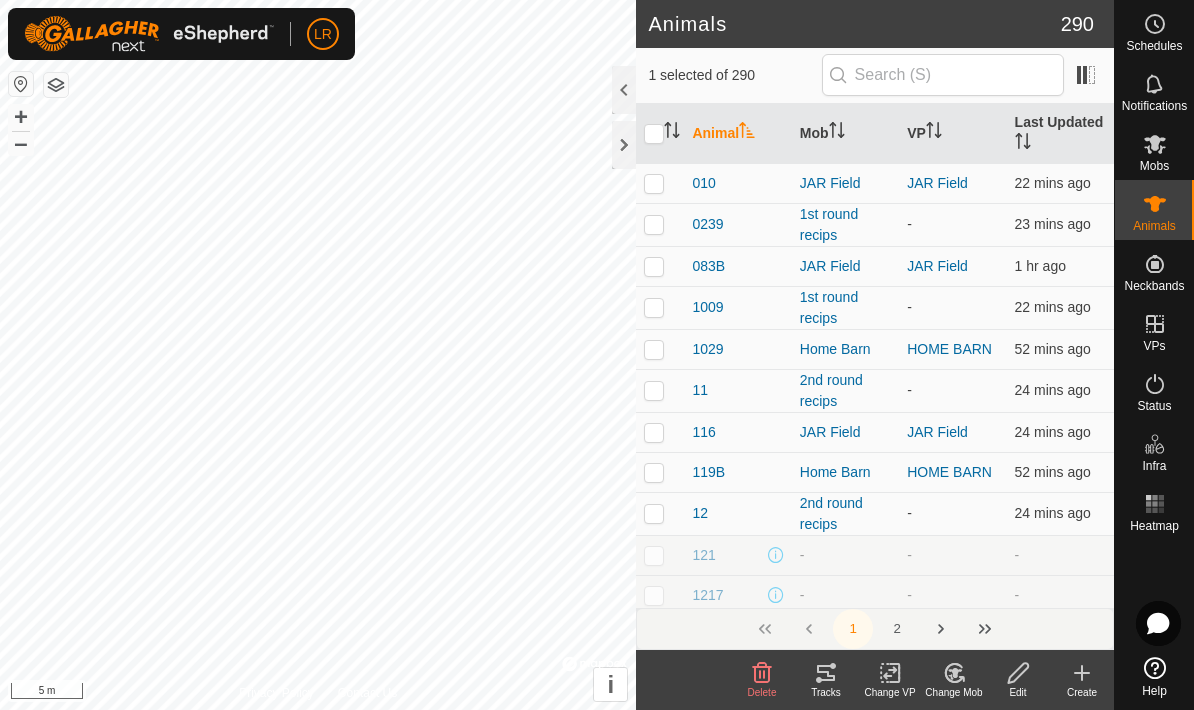 click at bounding box center [654, 134] 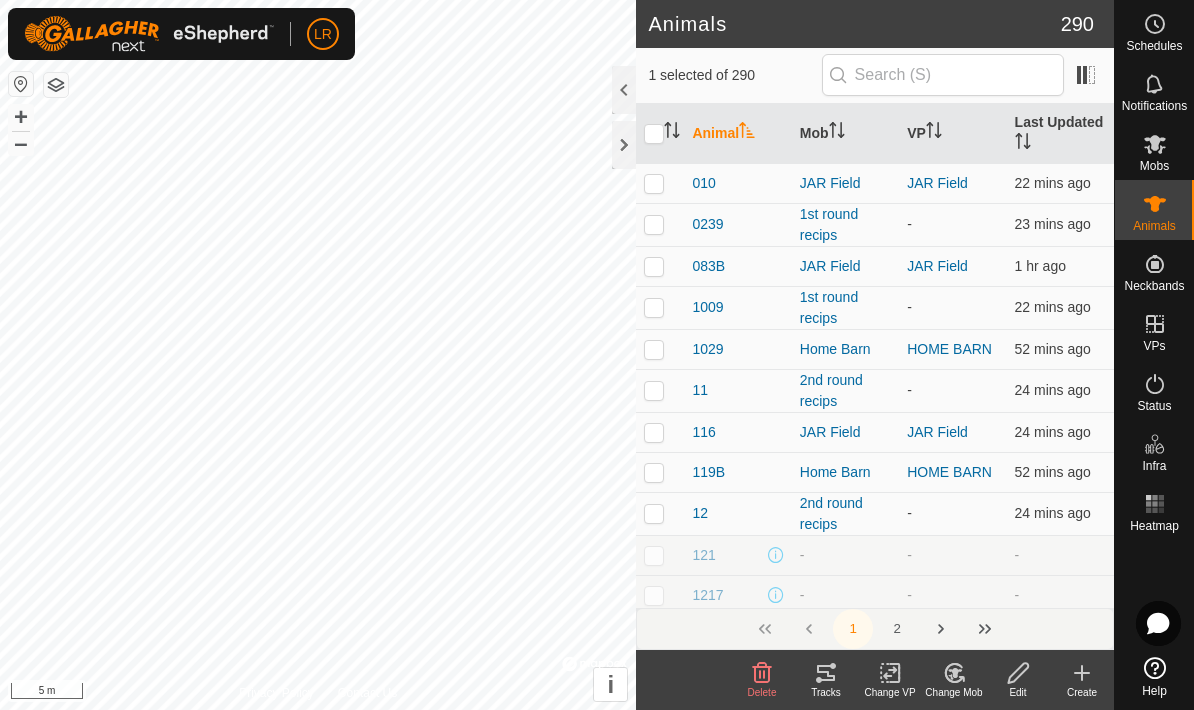 checkbox on "true" 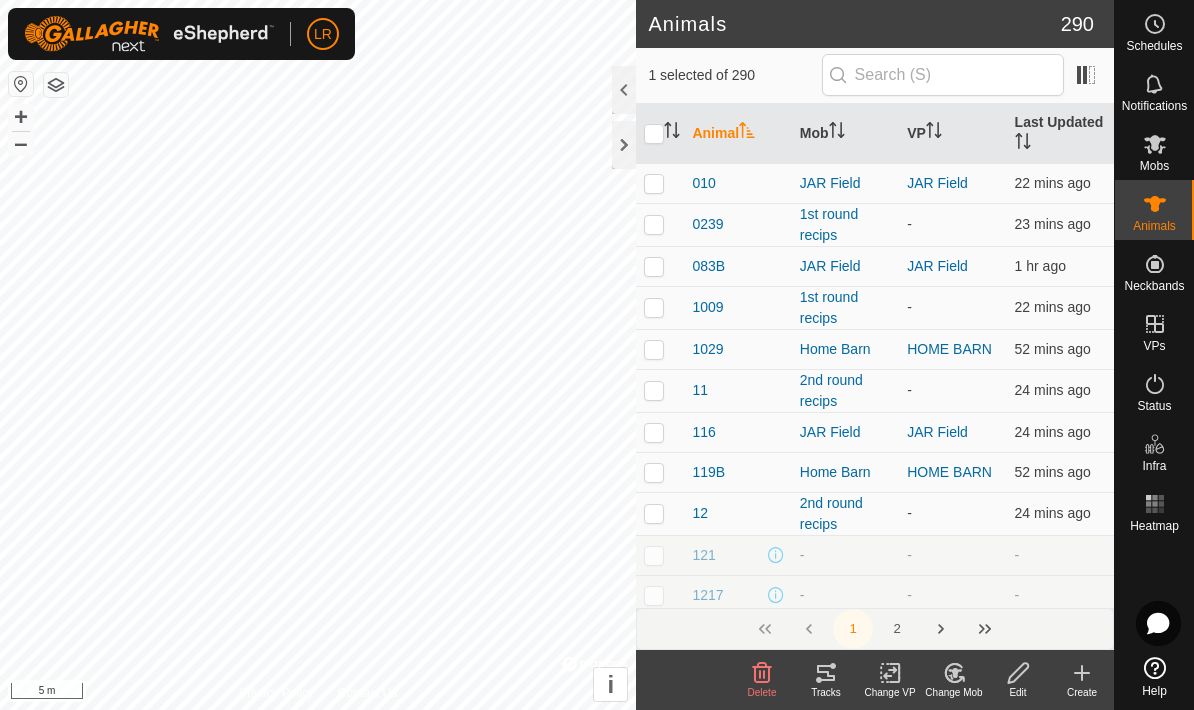 checkbox on "true" 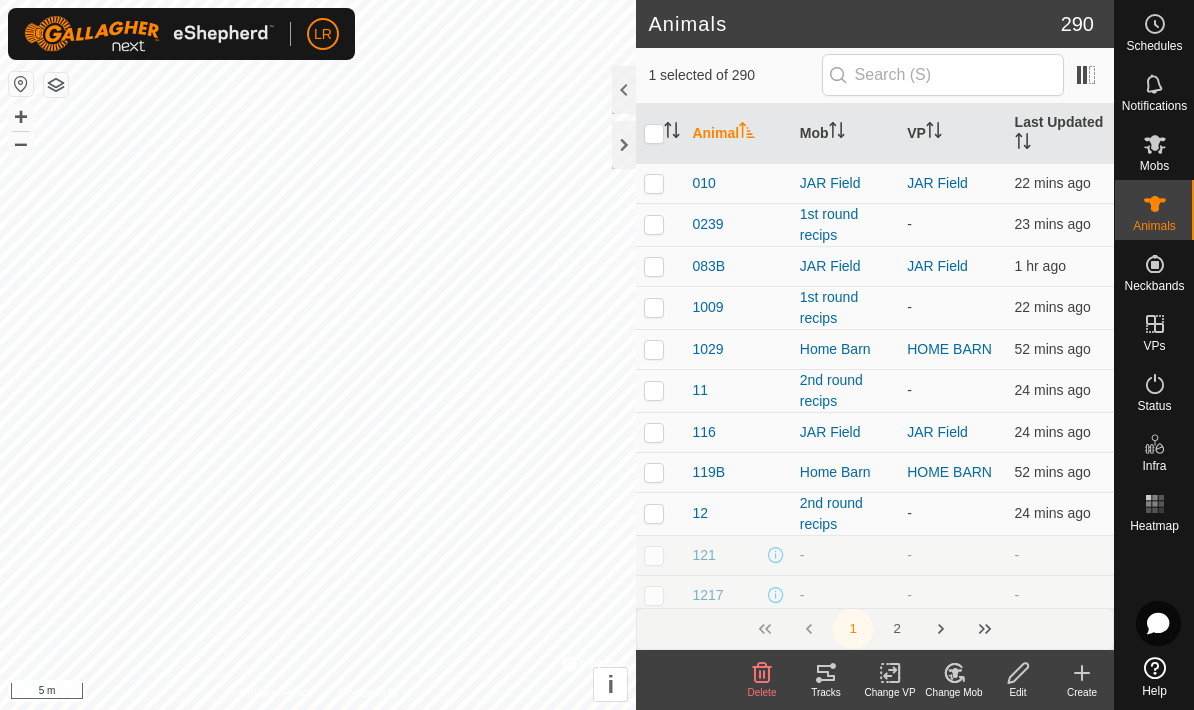 checkbox on "true" 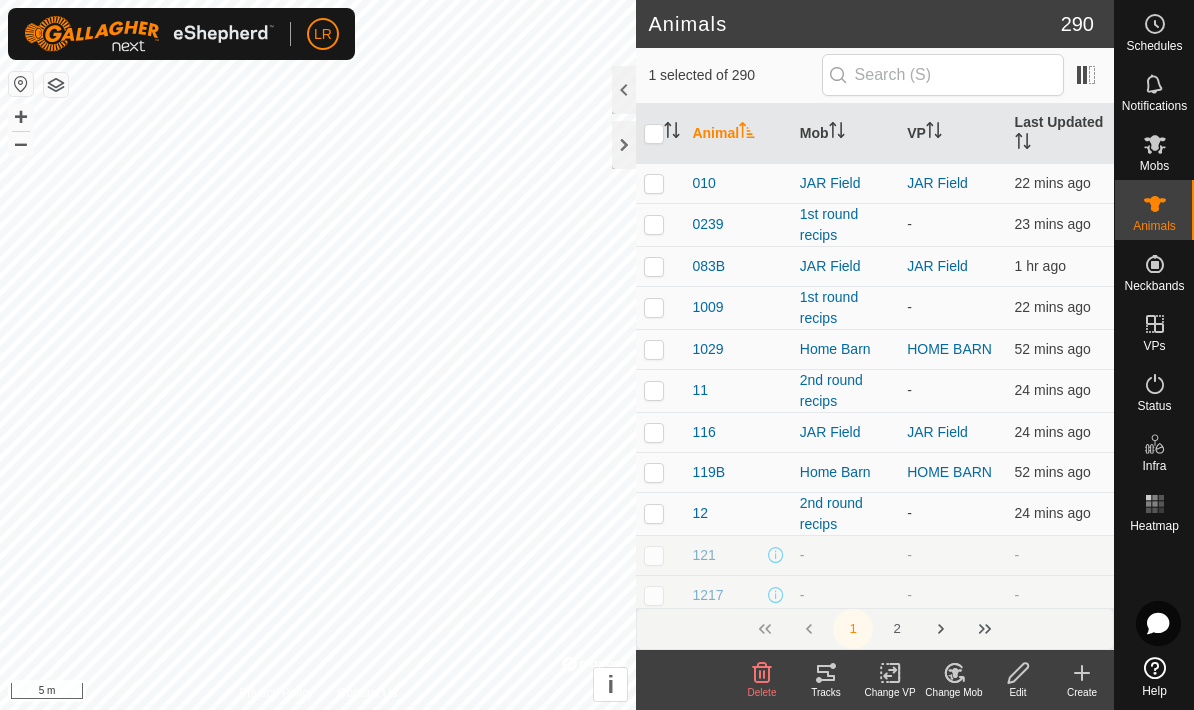 checkbox on "true" 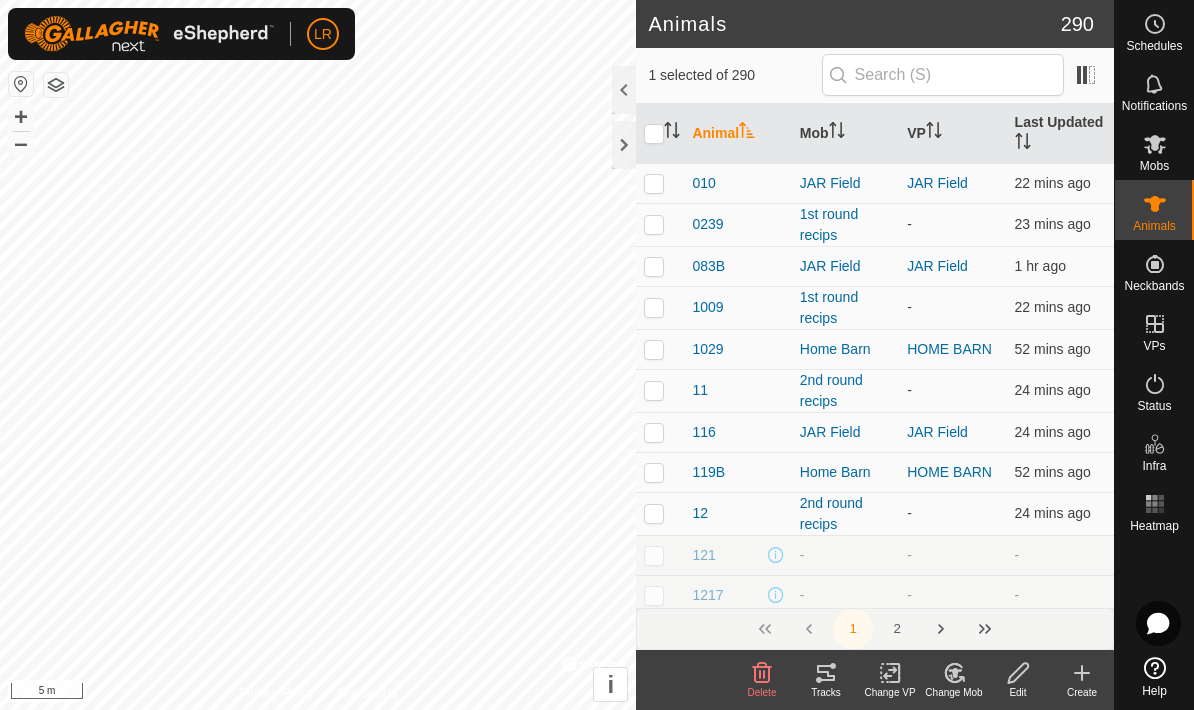 checkbox on "true" 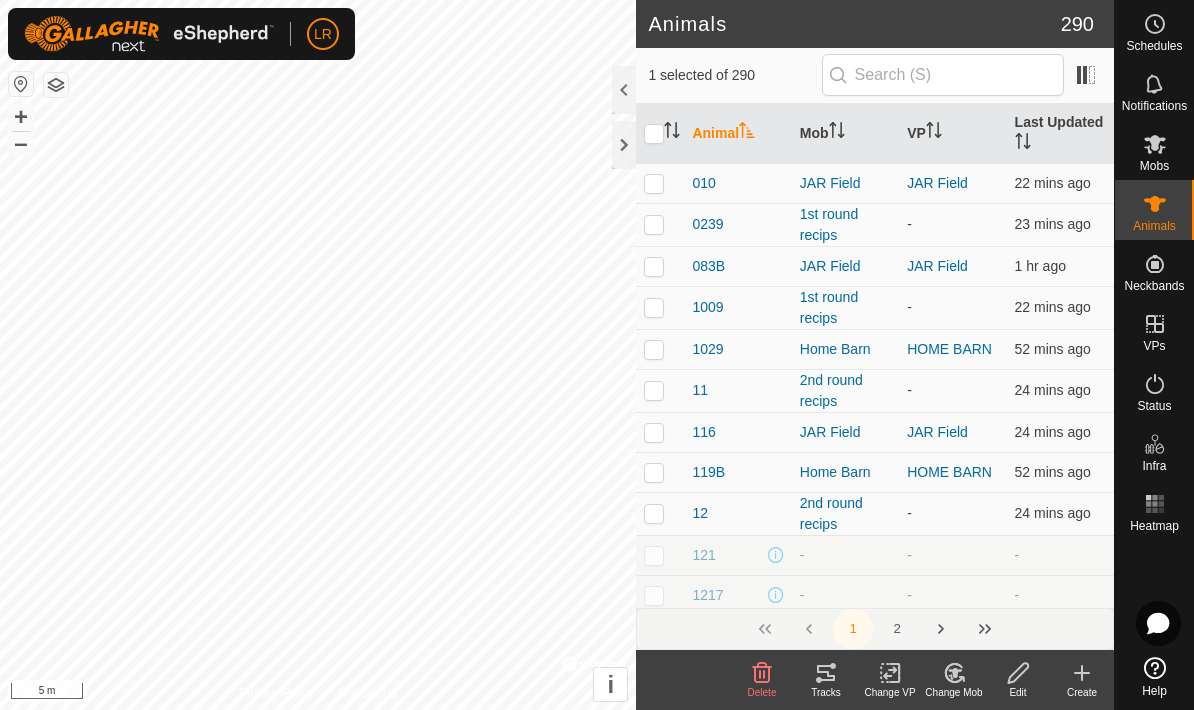 checkbox on "true" 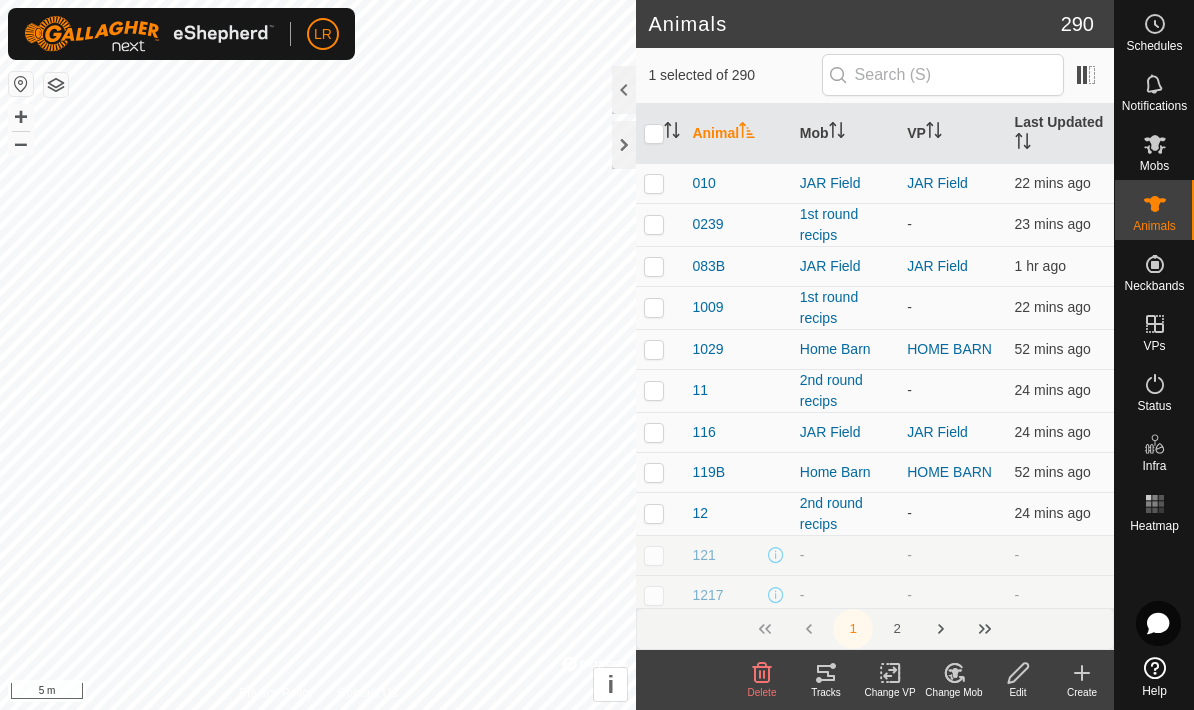 checkbox on "true" 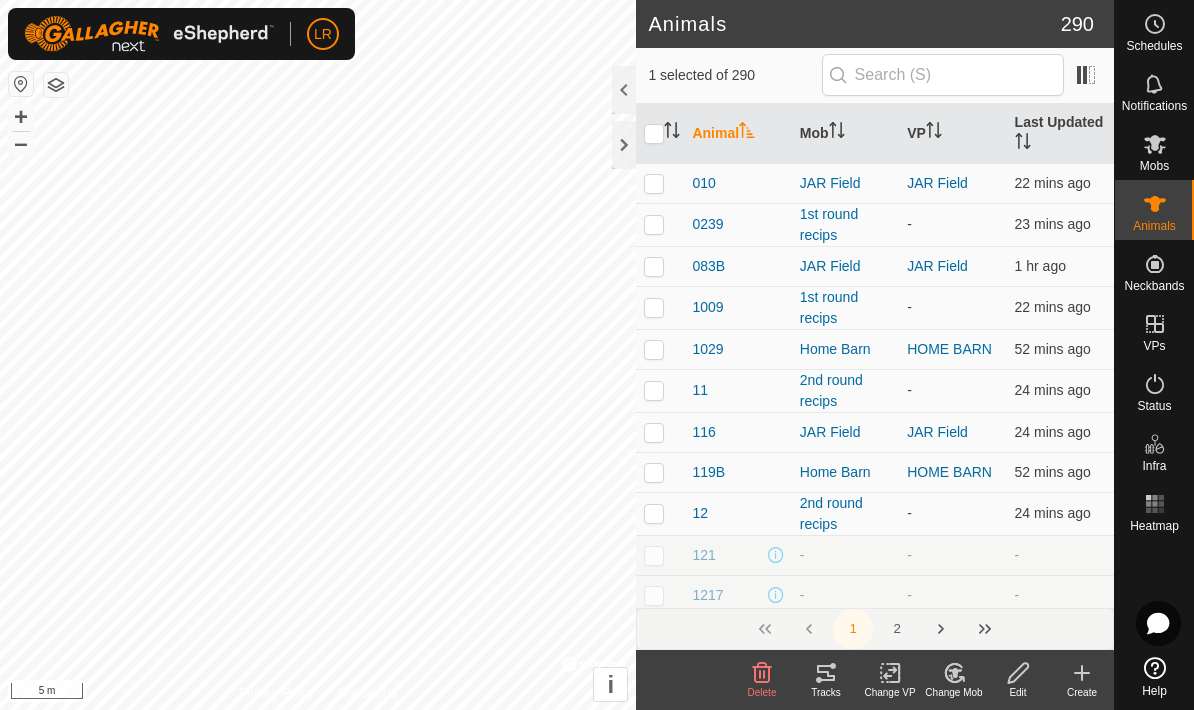 checkbox on "true" 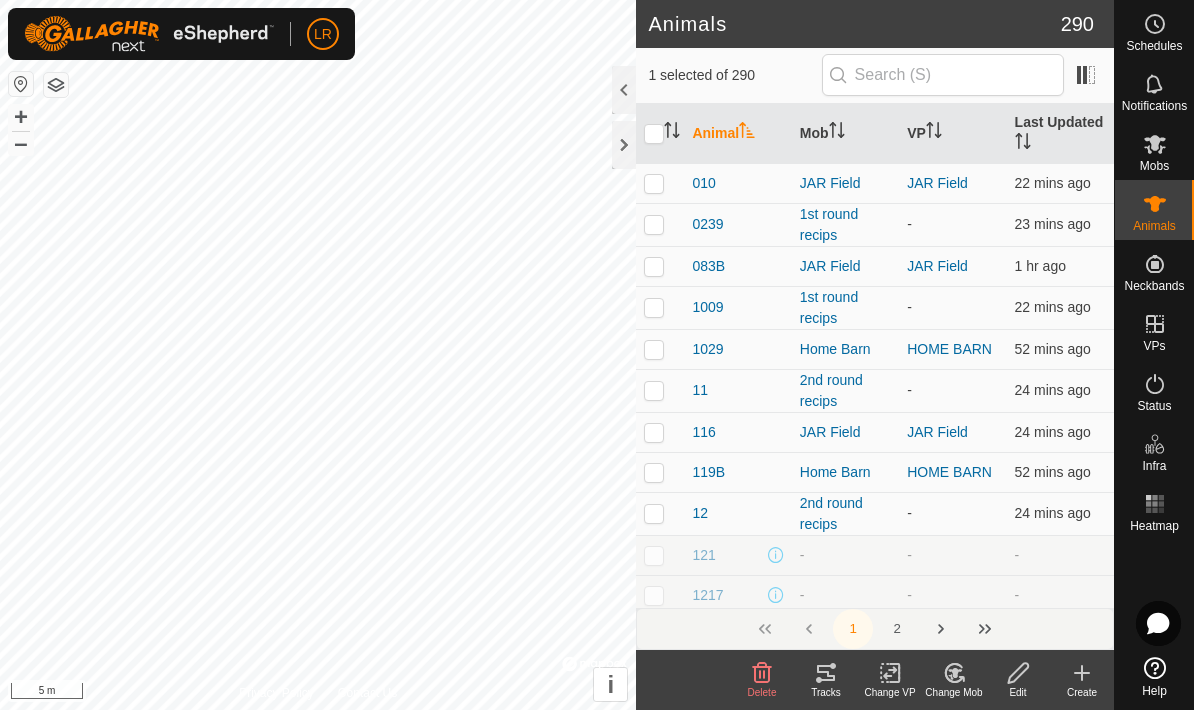 checkbox on "true" 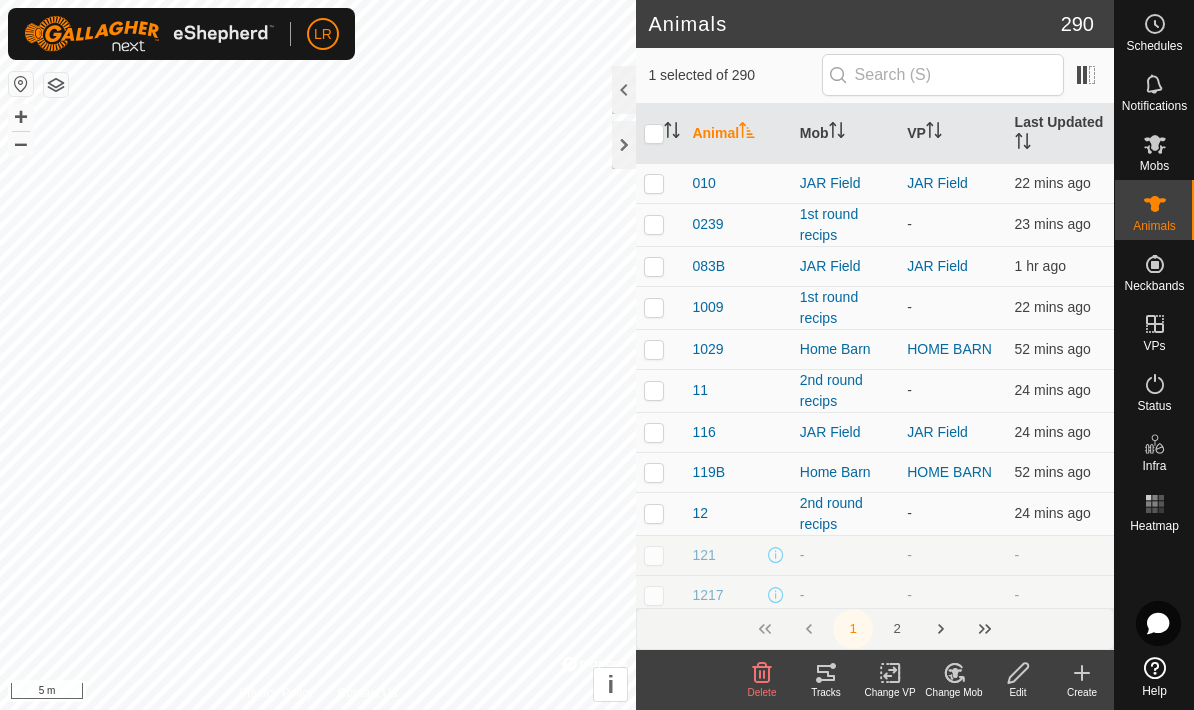 checkbox on "true" 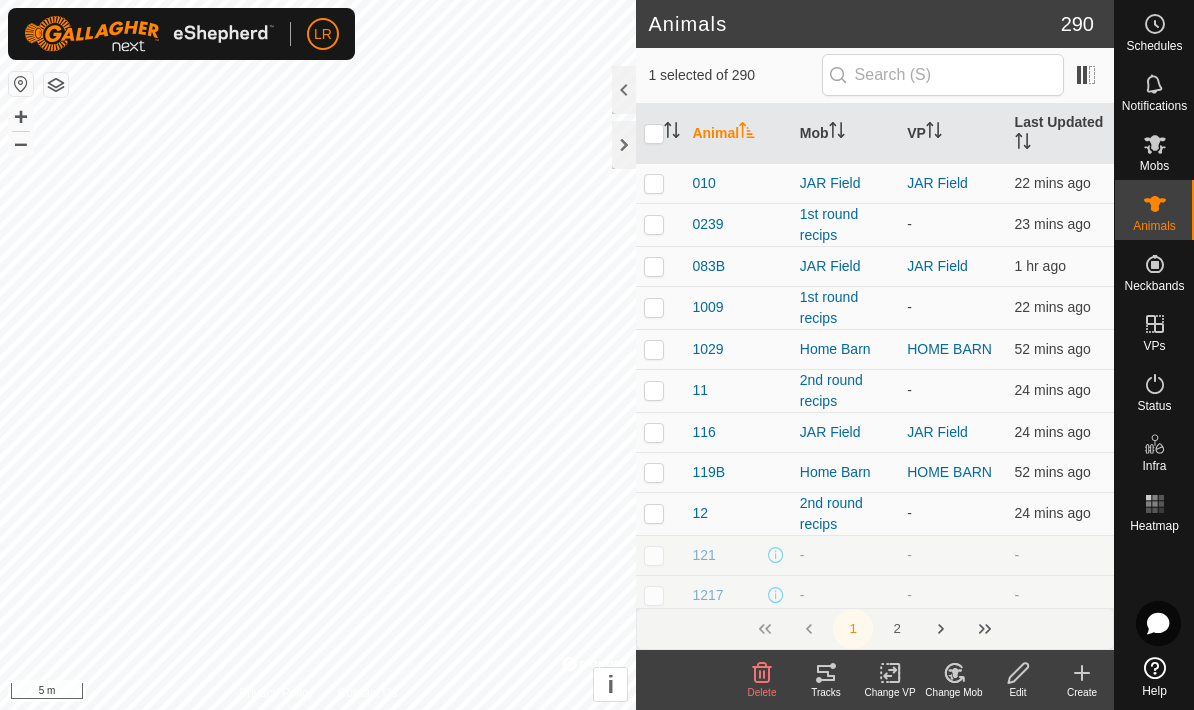 checkbox on "true" 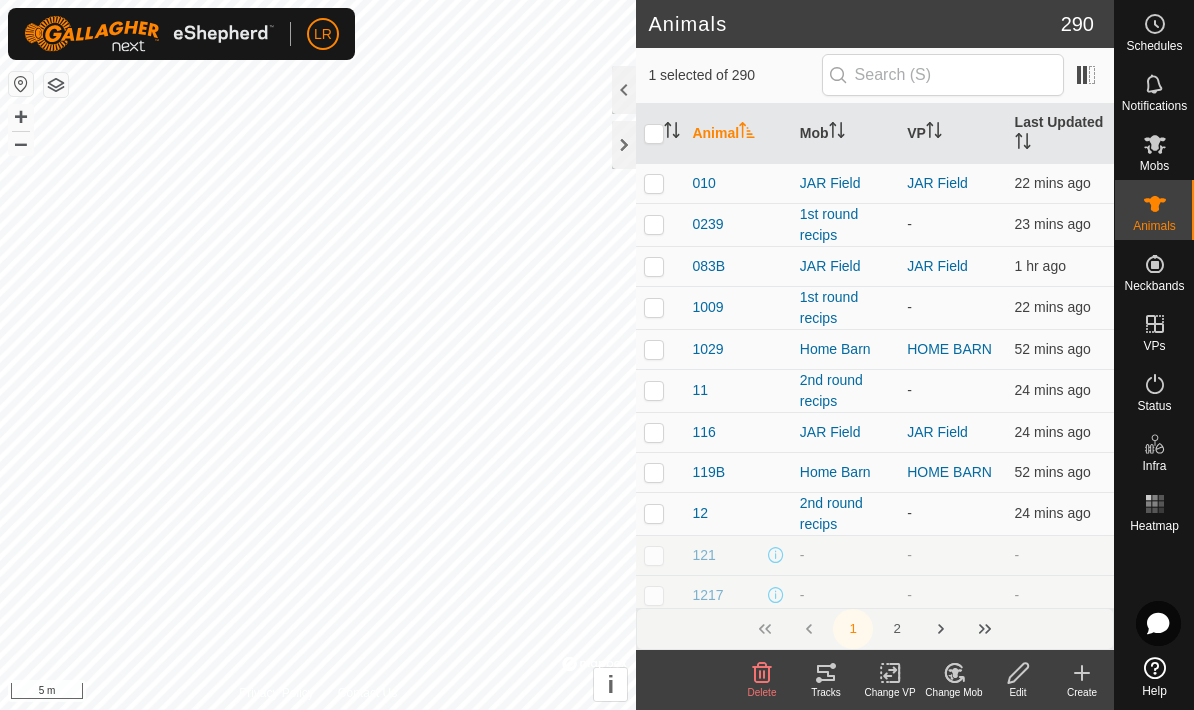checkbox on "true" 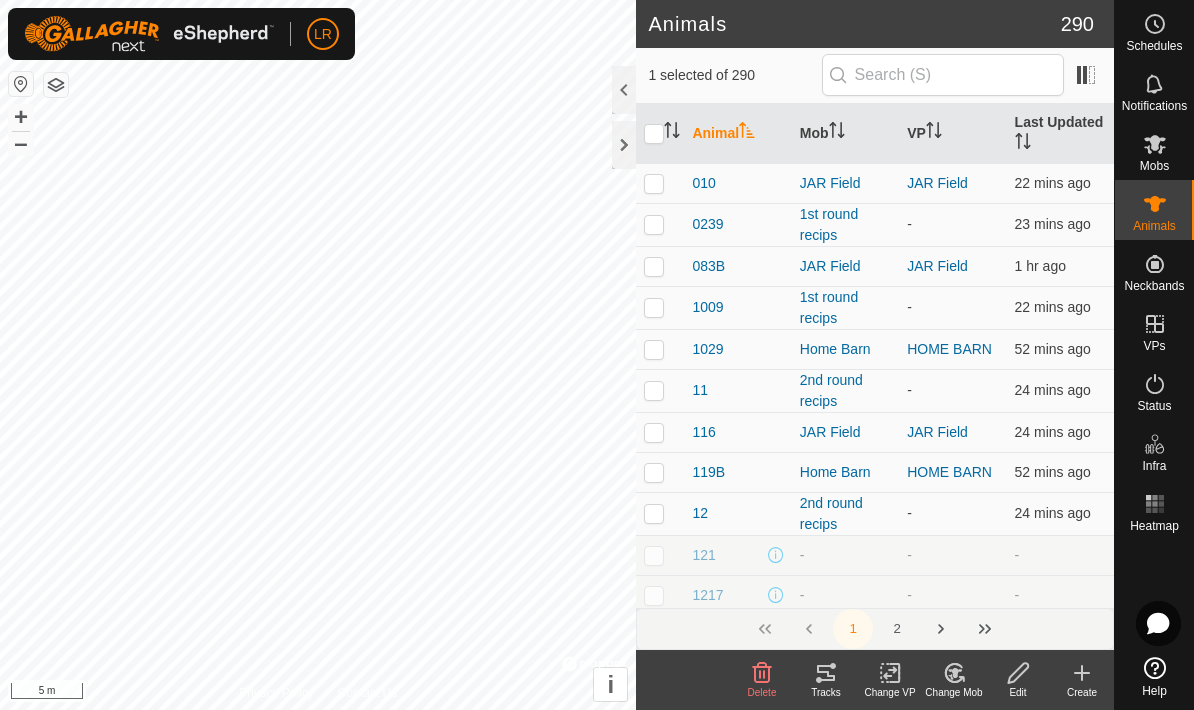 checkbox on "true" 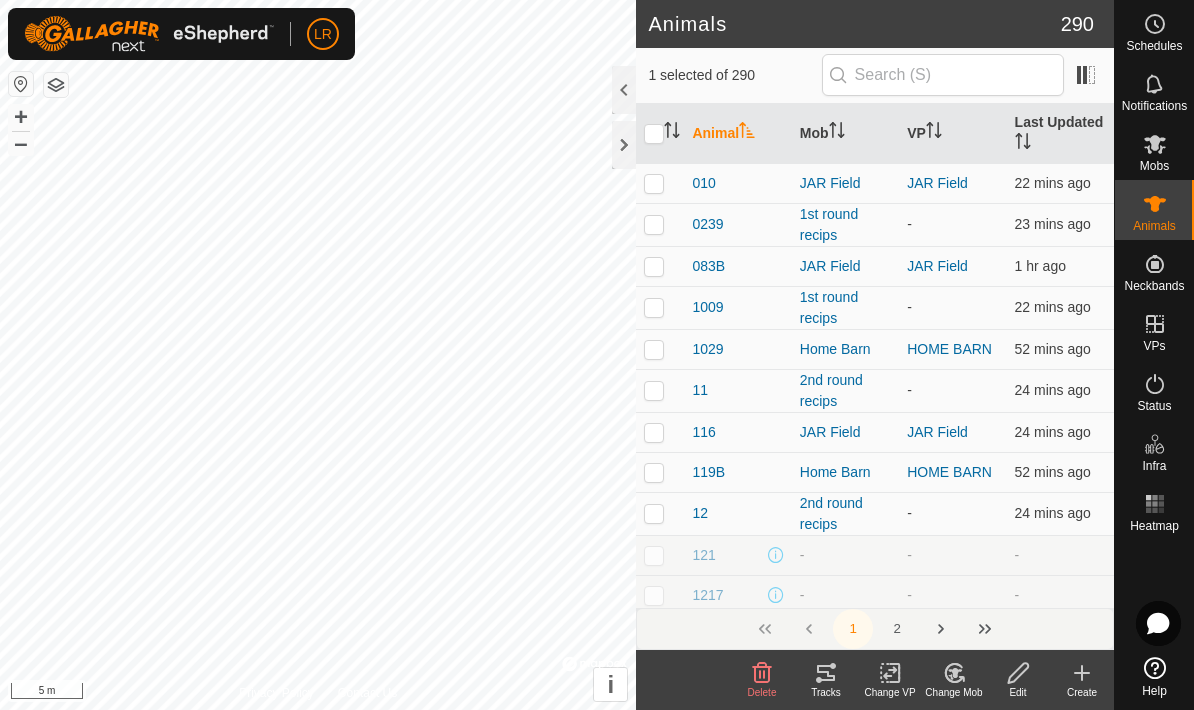 checkbox on "true" 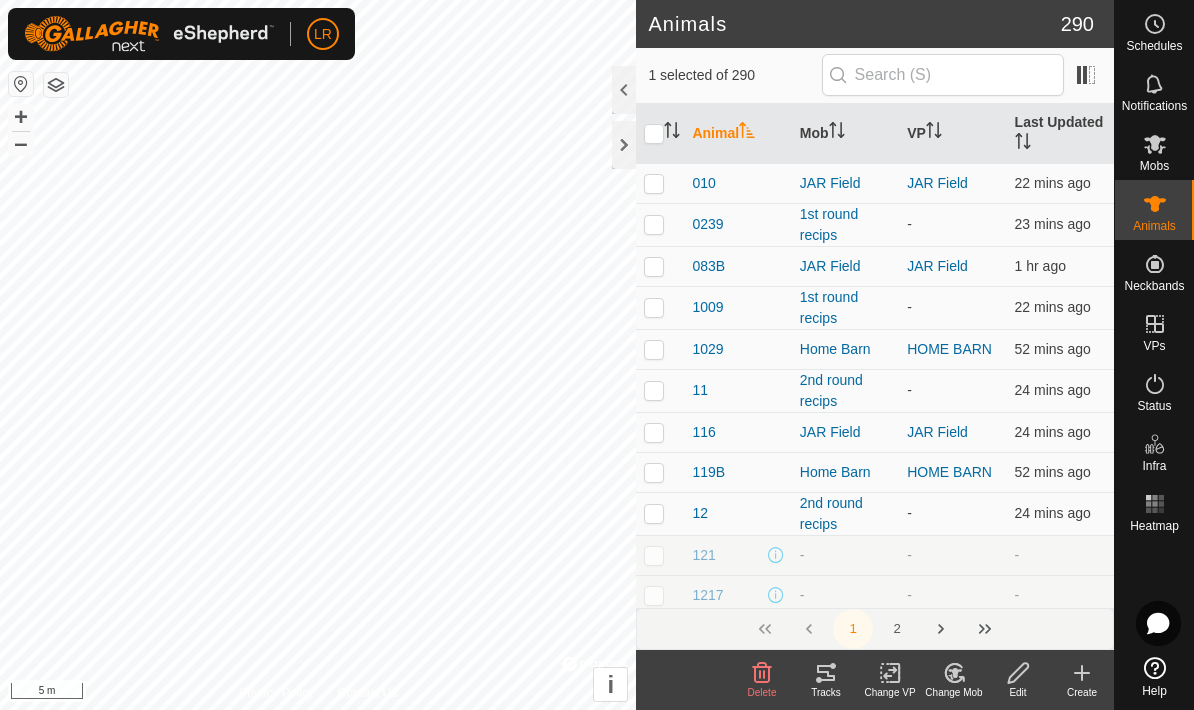 checkbox on "true" 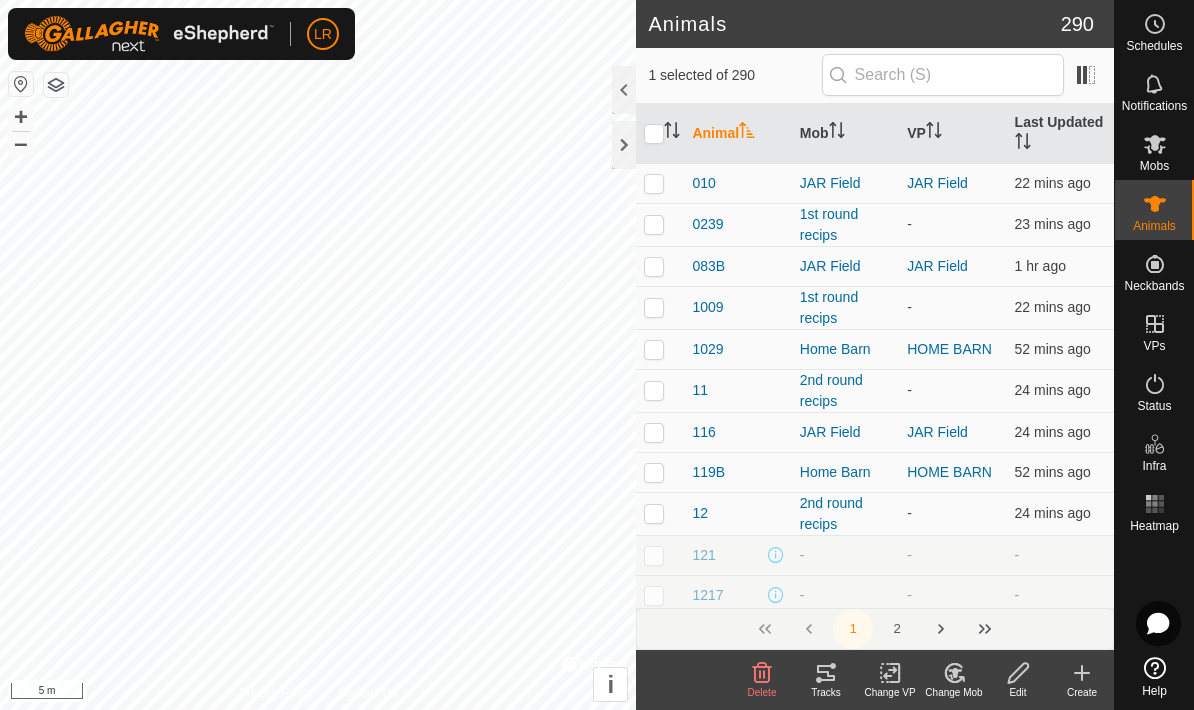 checkbox on "true" 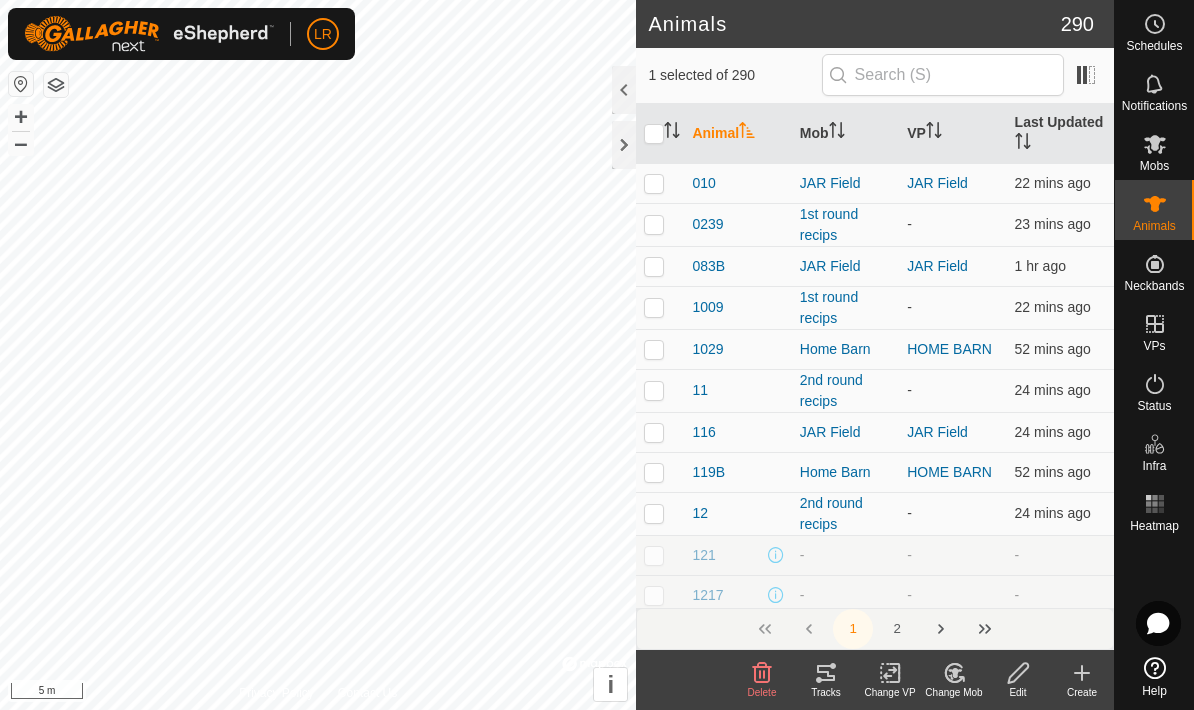 checkbox on "true" 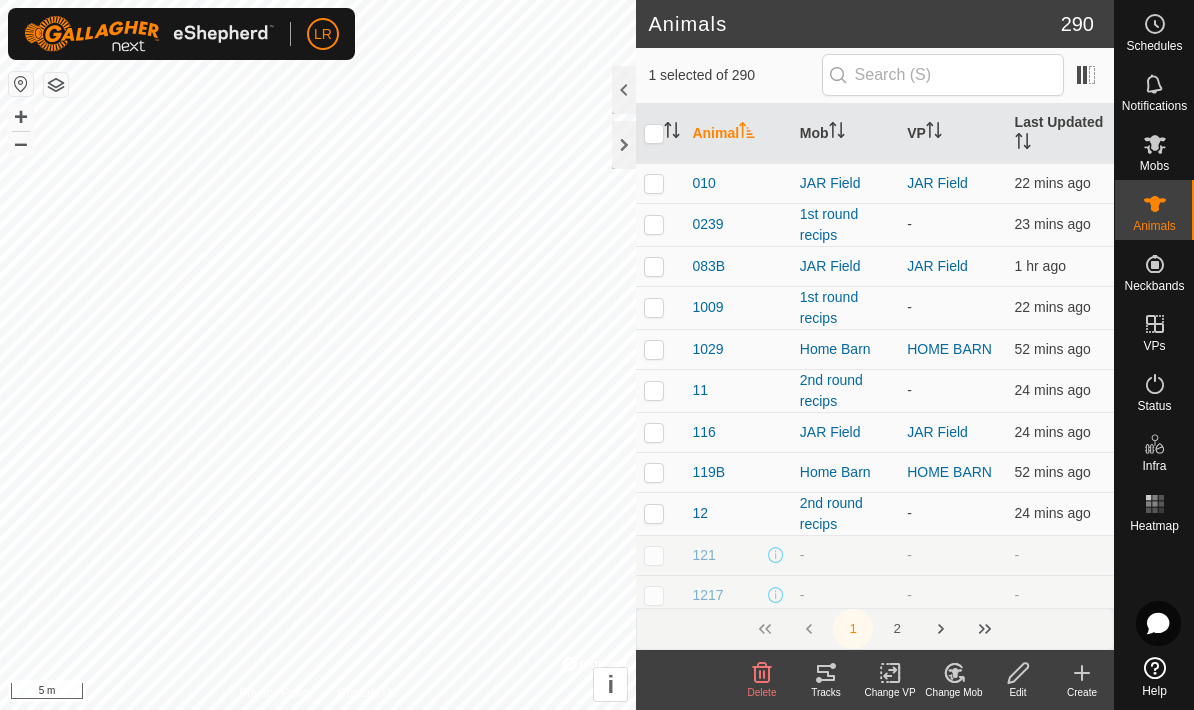 checkbox on "true" 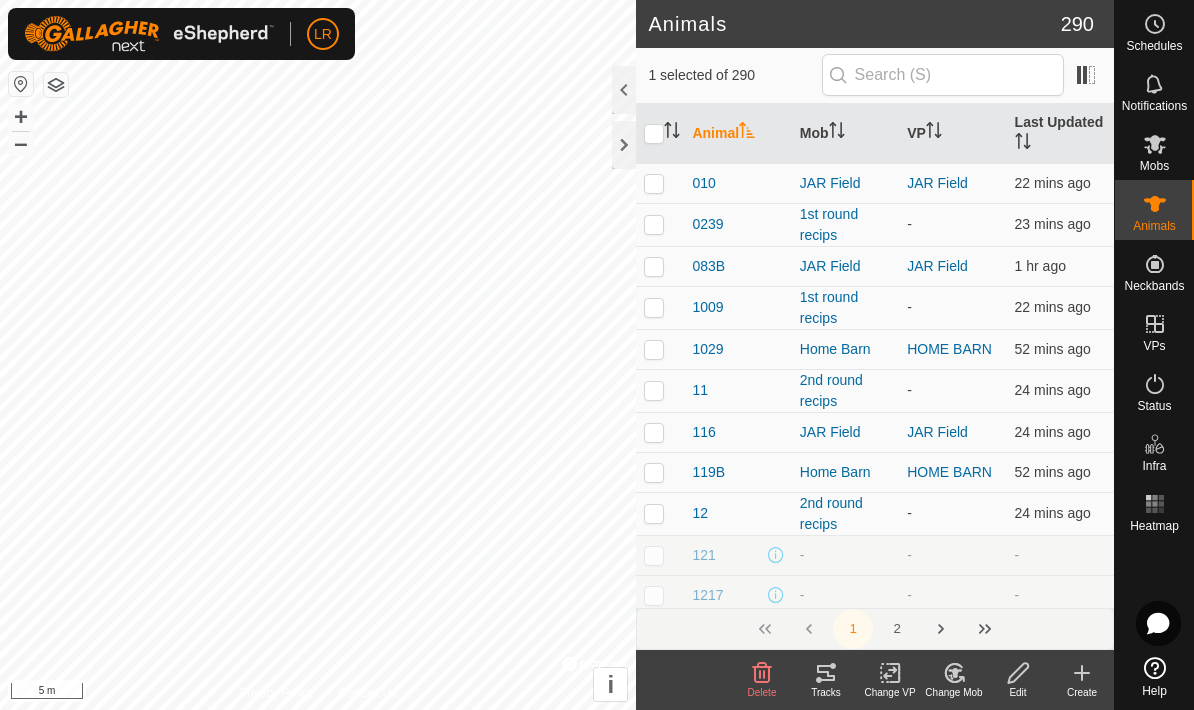 checkbox on "true" 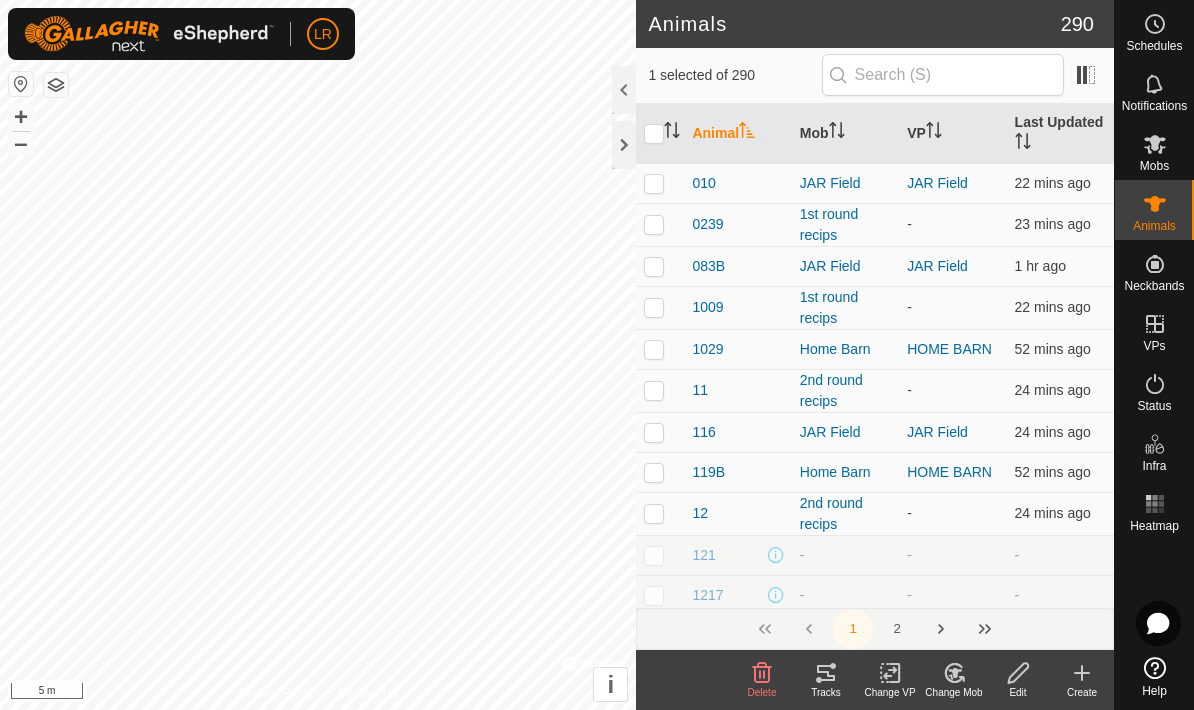 checkbox on "true" 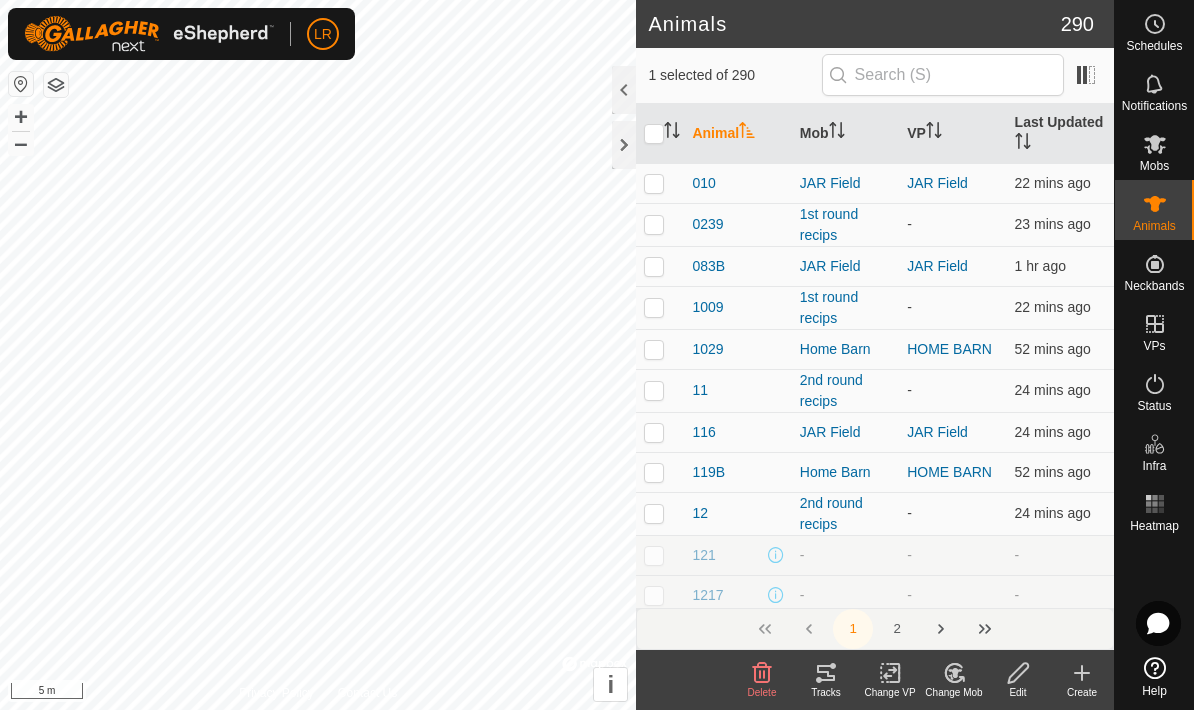 checkbox on "true" 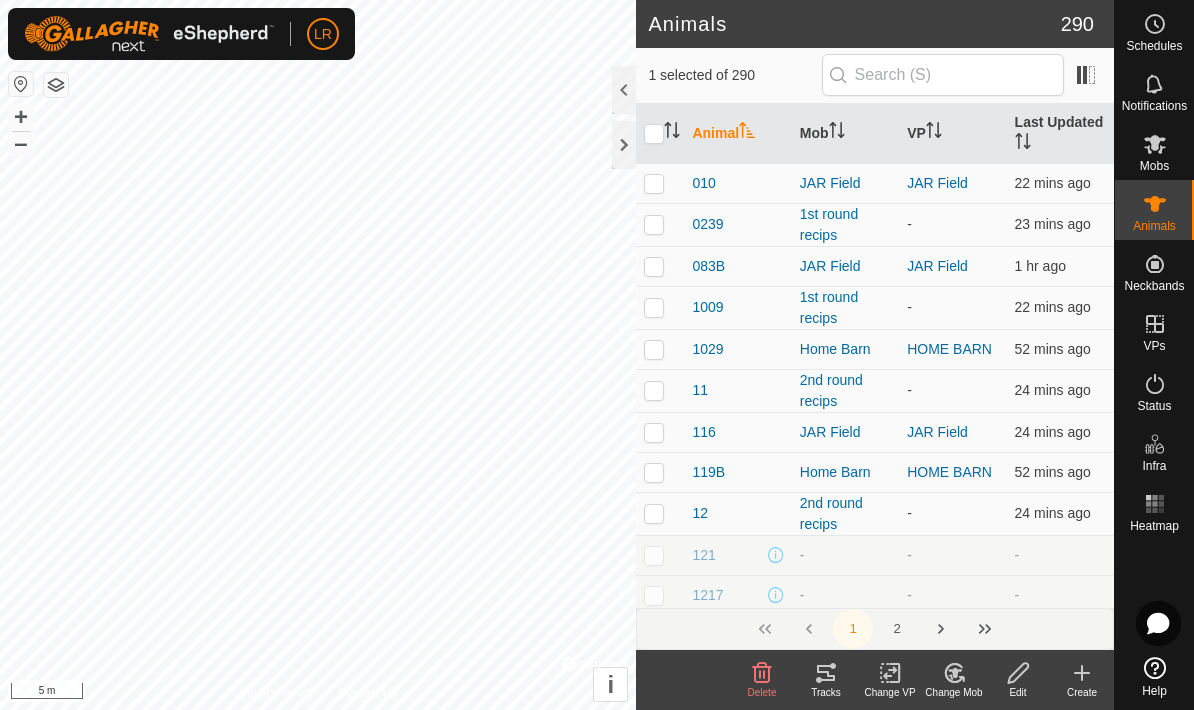checkbox on "true" 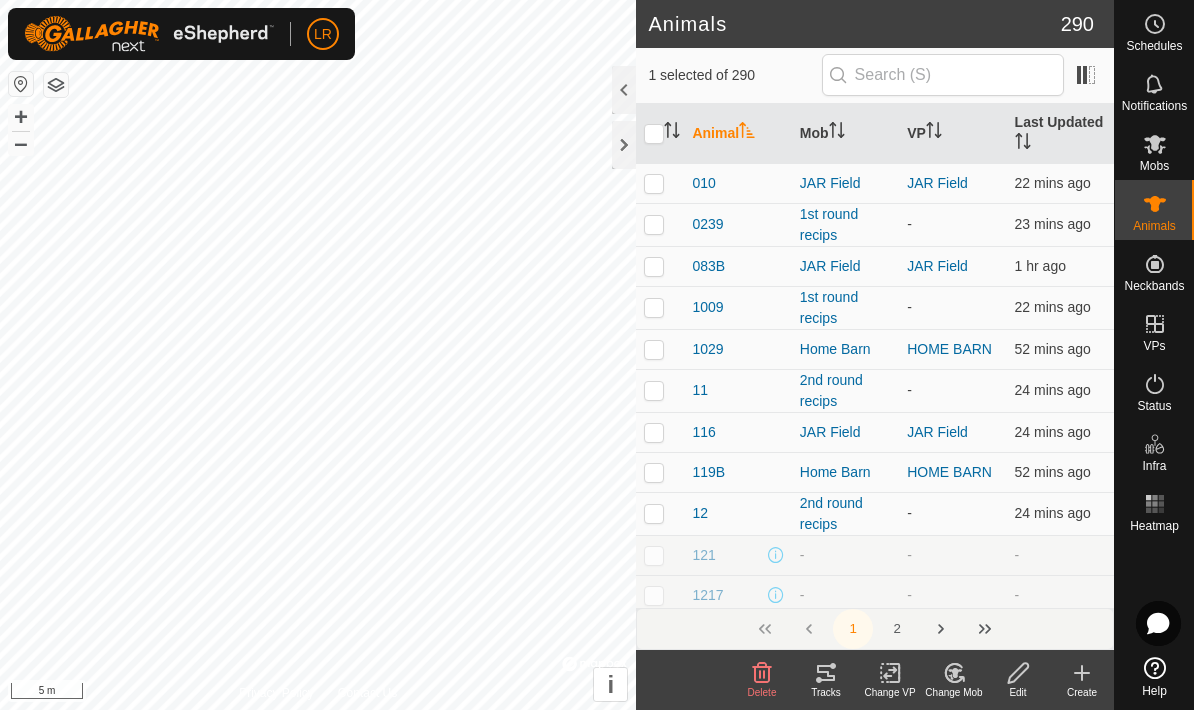 checkbox on "true" 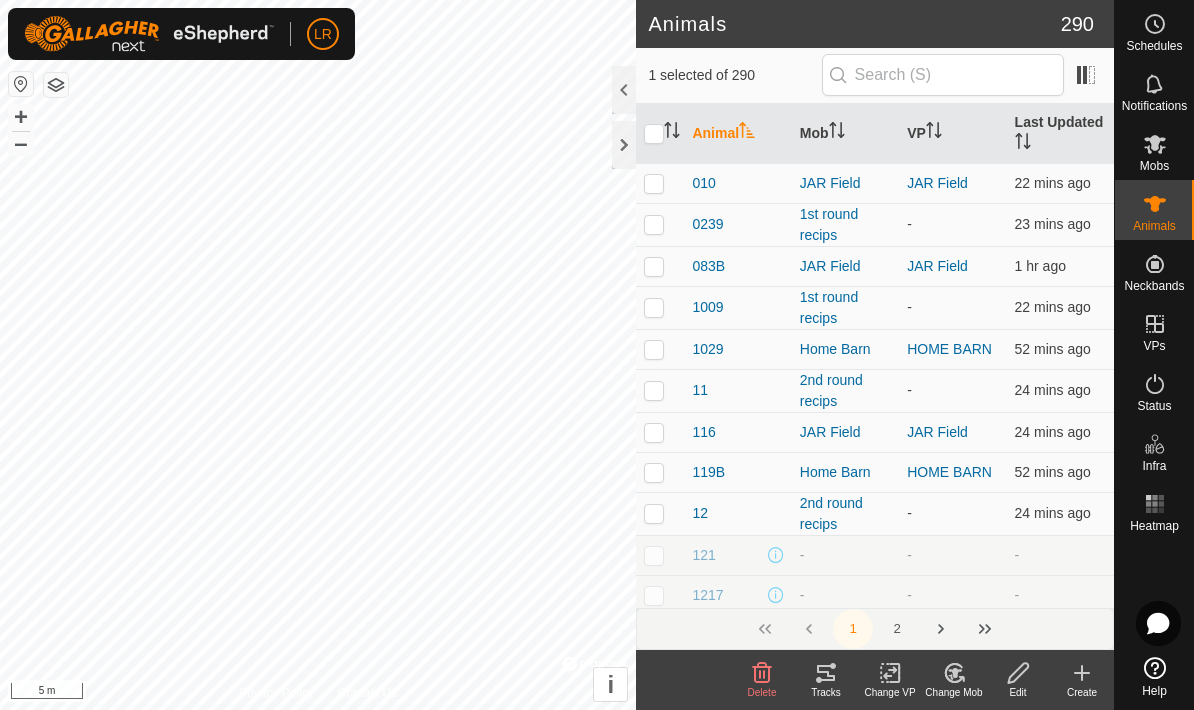 checkbox on "true" 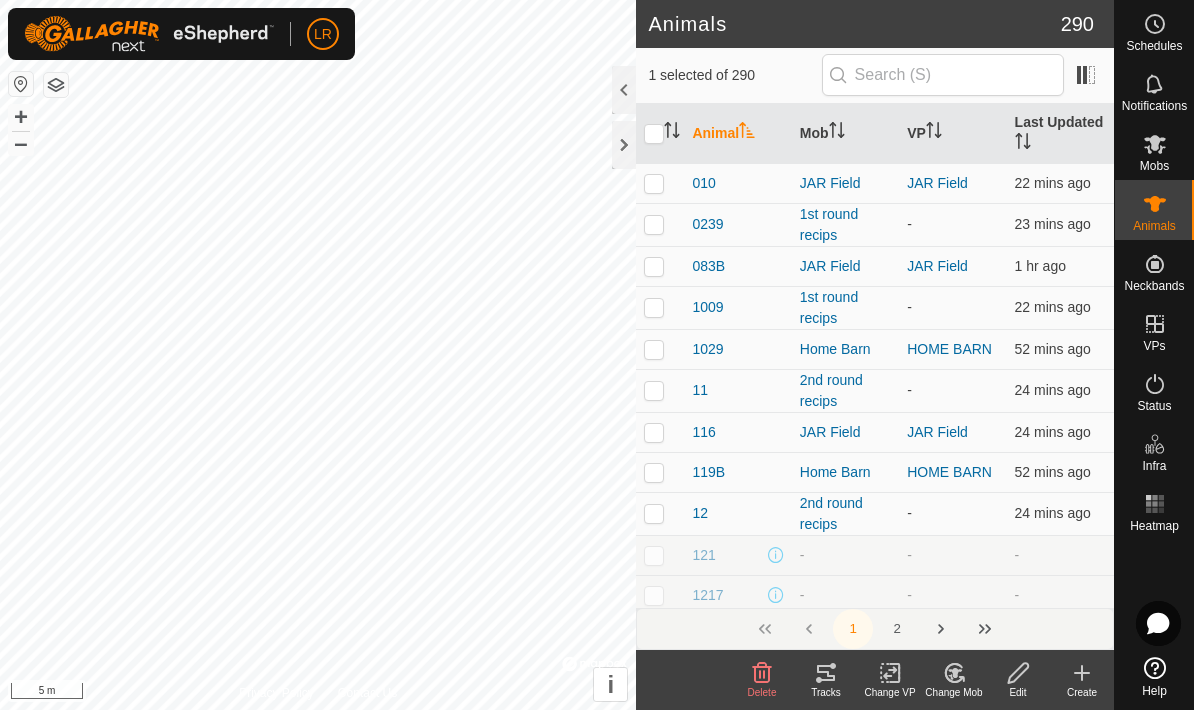 checkbox on "true" 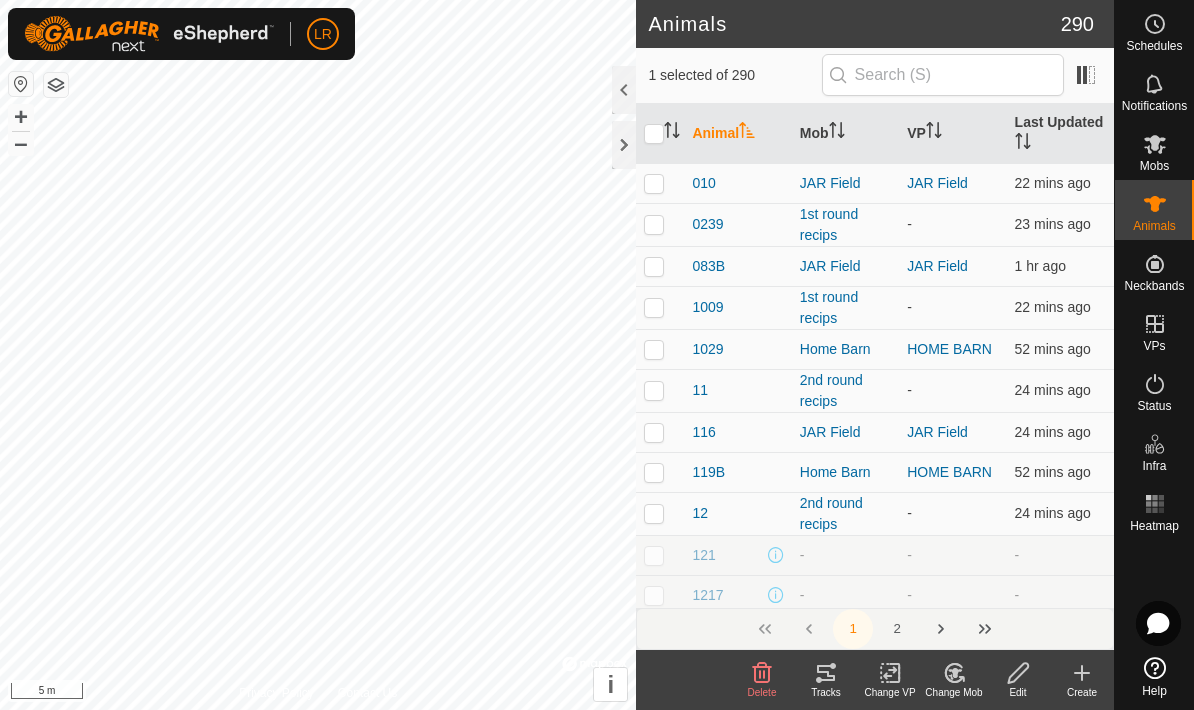 checkbox on "true" 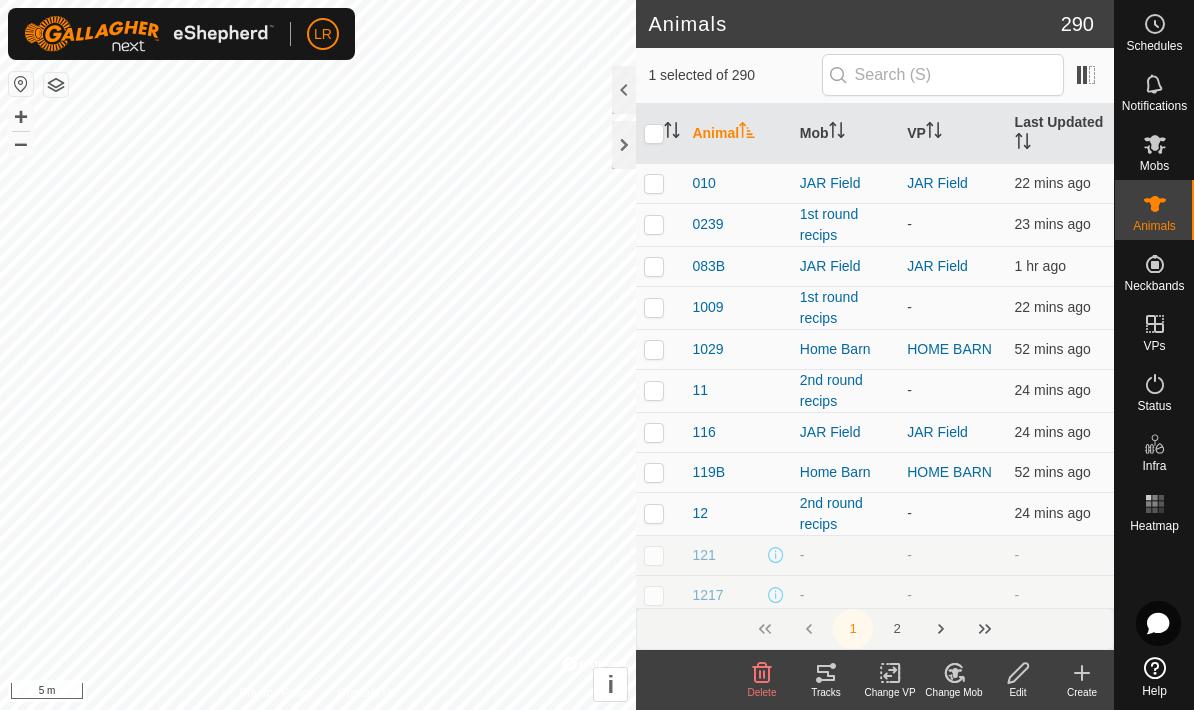 checkbox on "true" 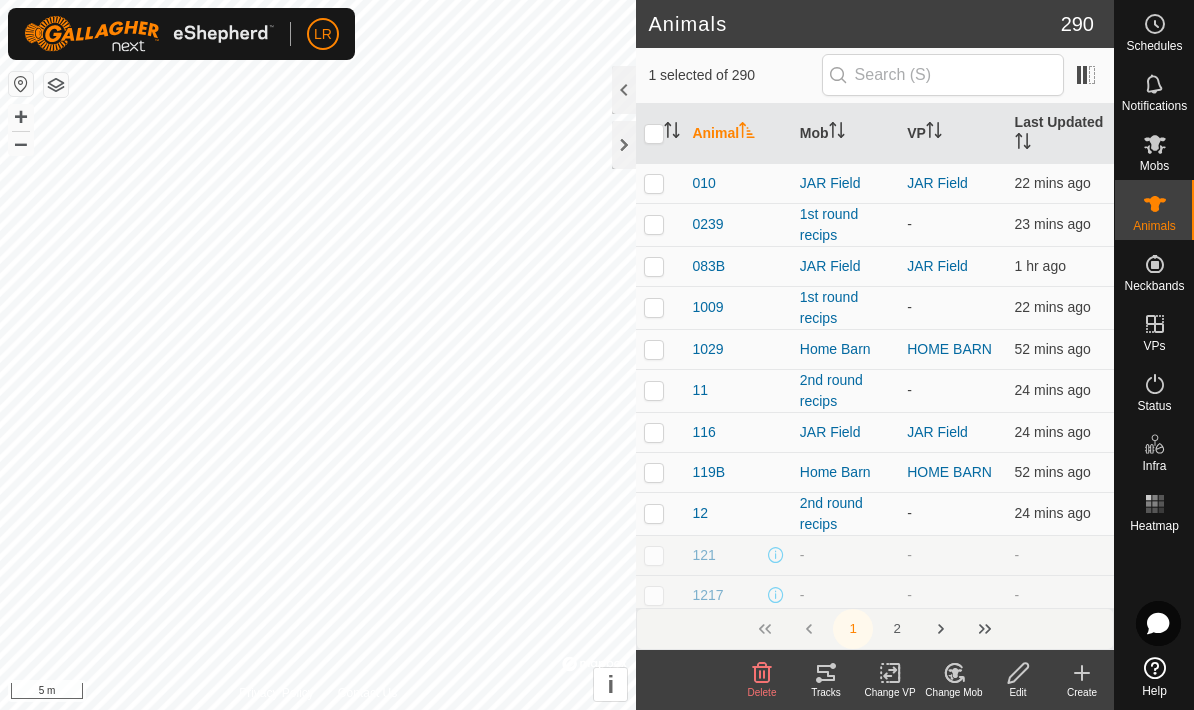 checkbox on "true" 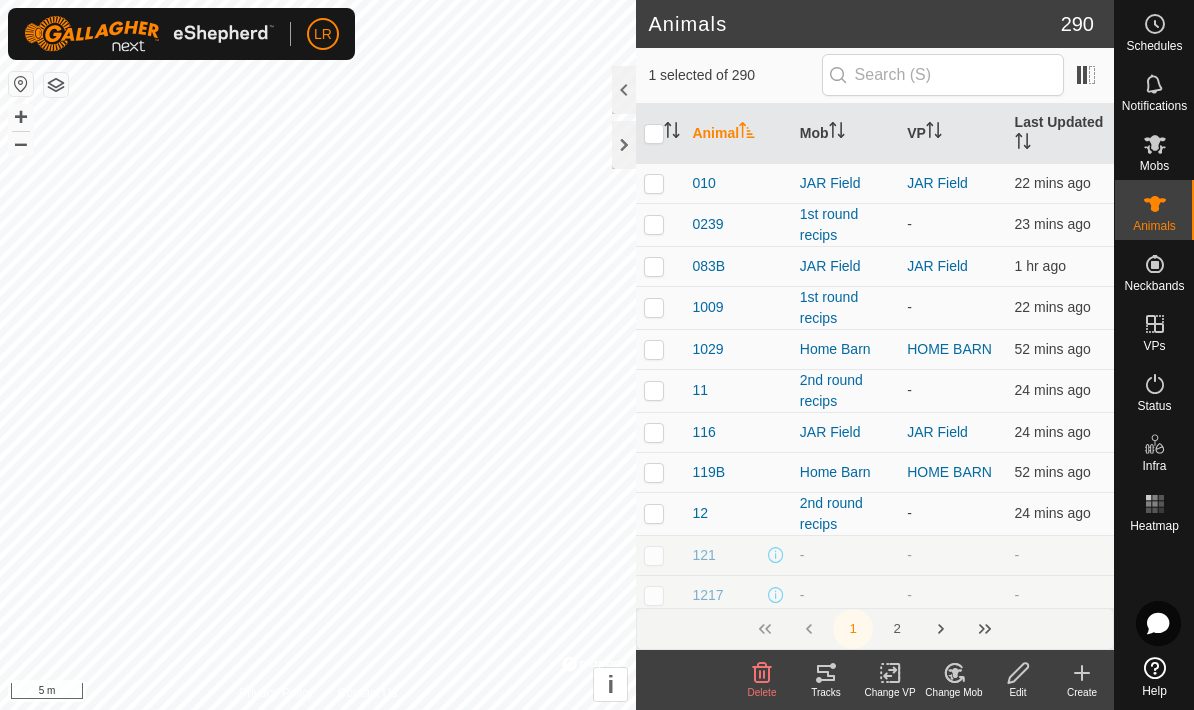 checkbox on "true" 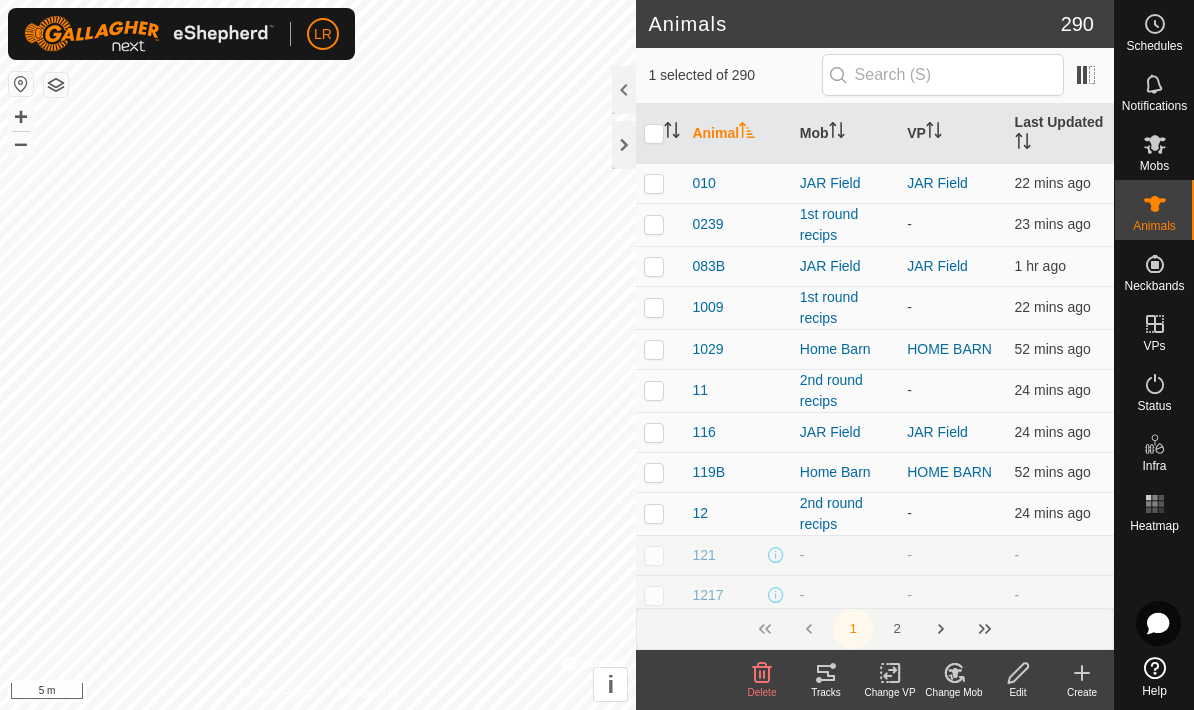 checkbox on "true" 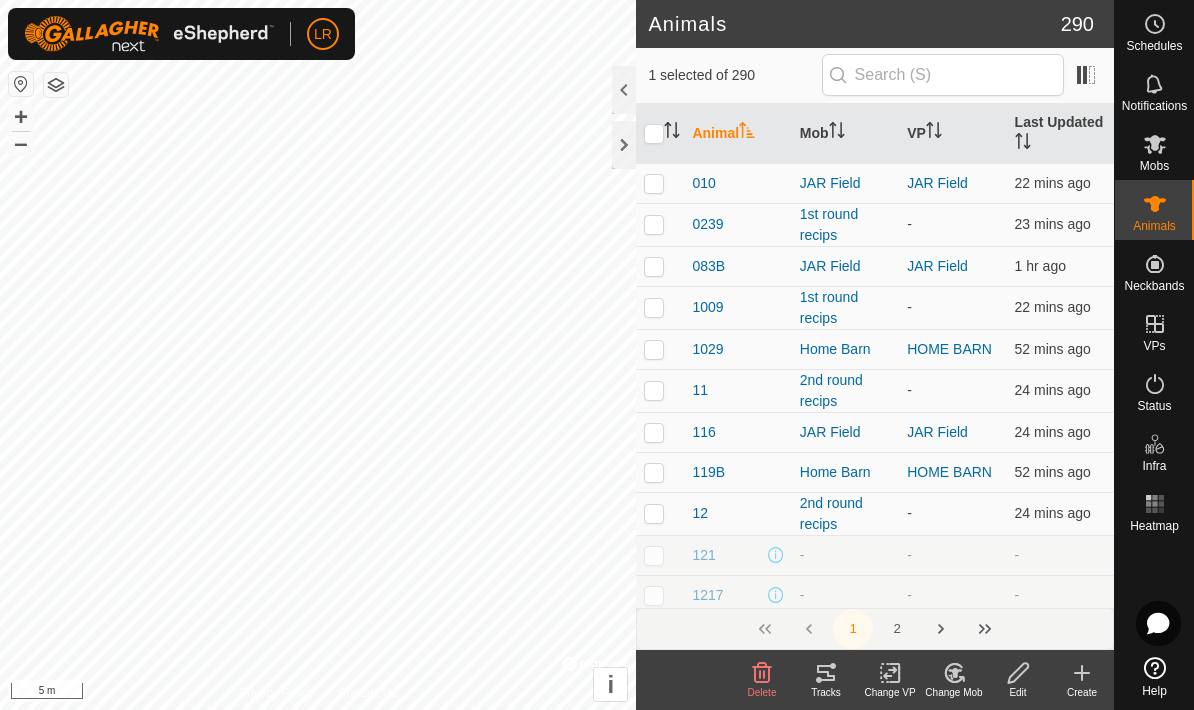 checkbox on "true" 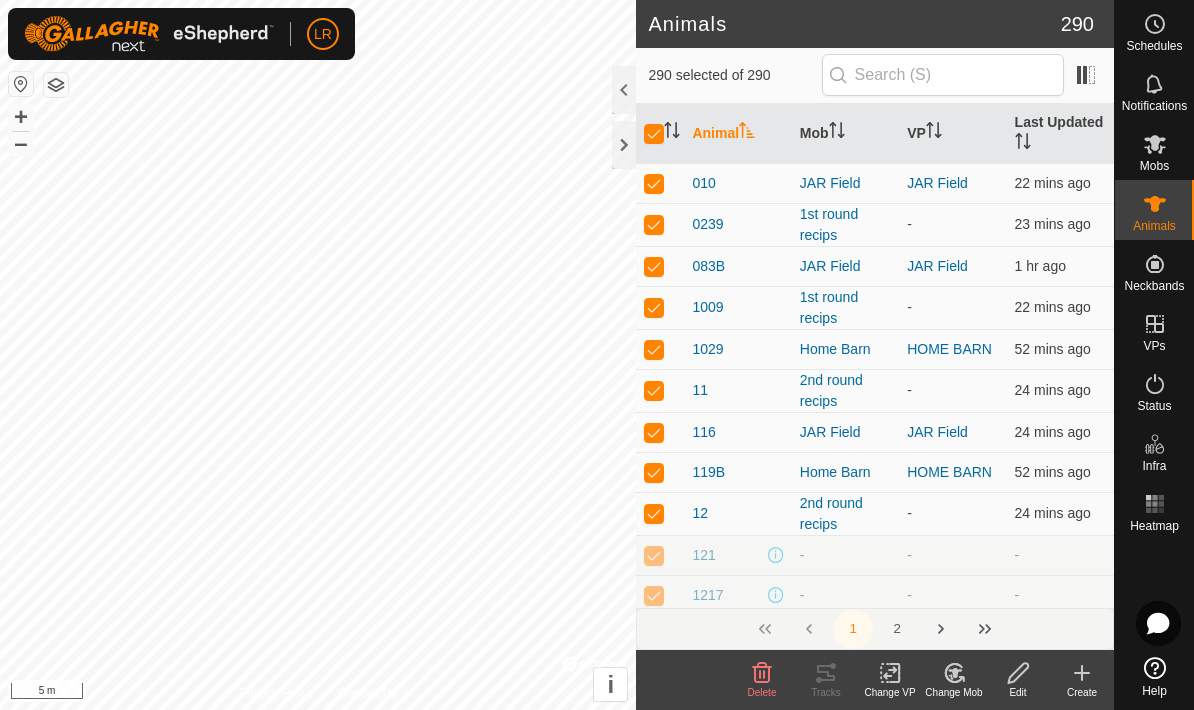 click at bounding box center [654, 134] 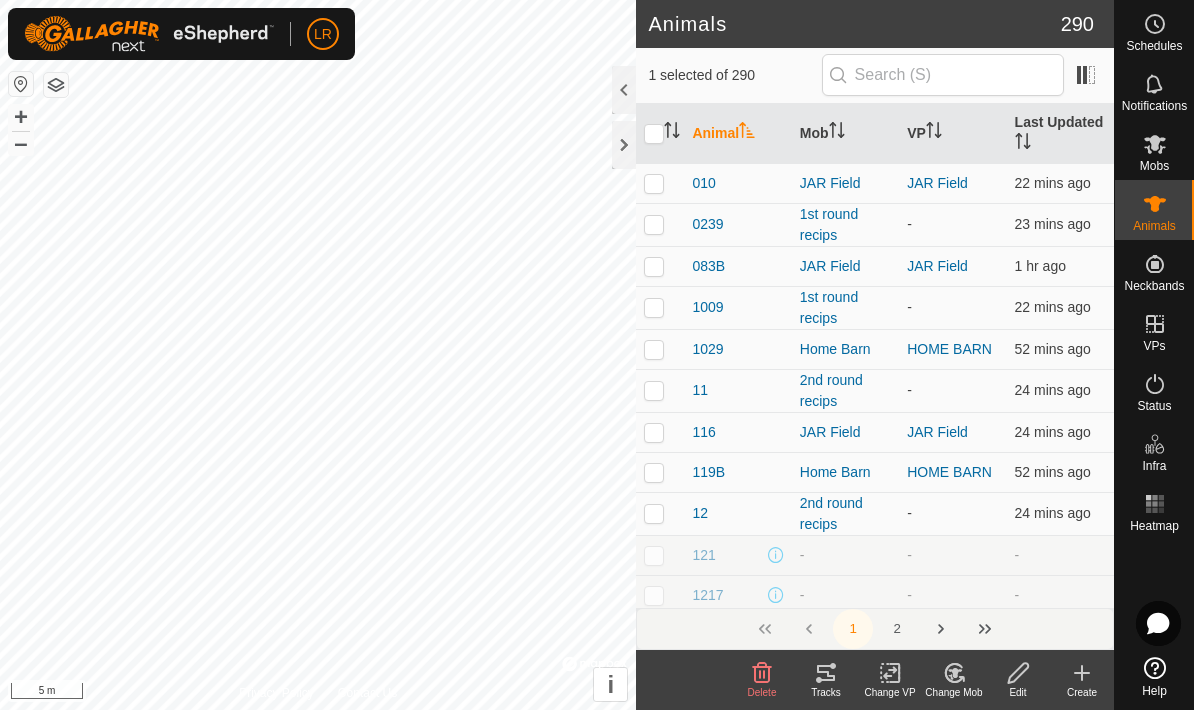 click 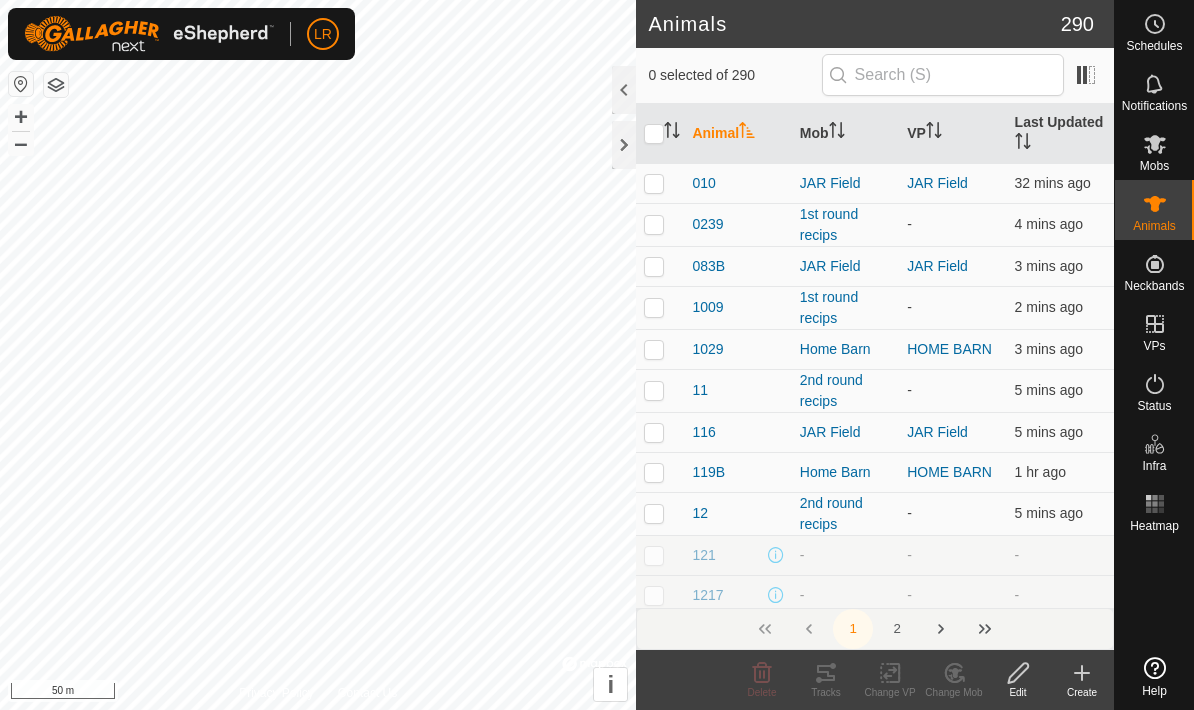 scroll, scrollTop: 0, scrollLeft: 0, axis: both 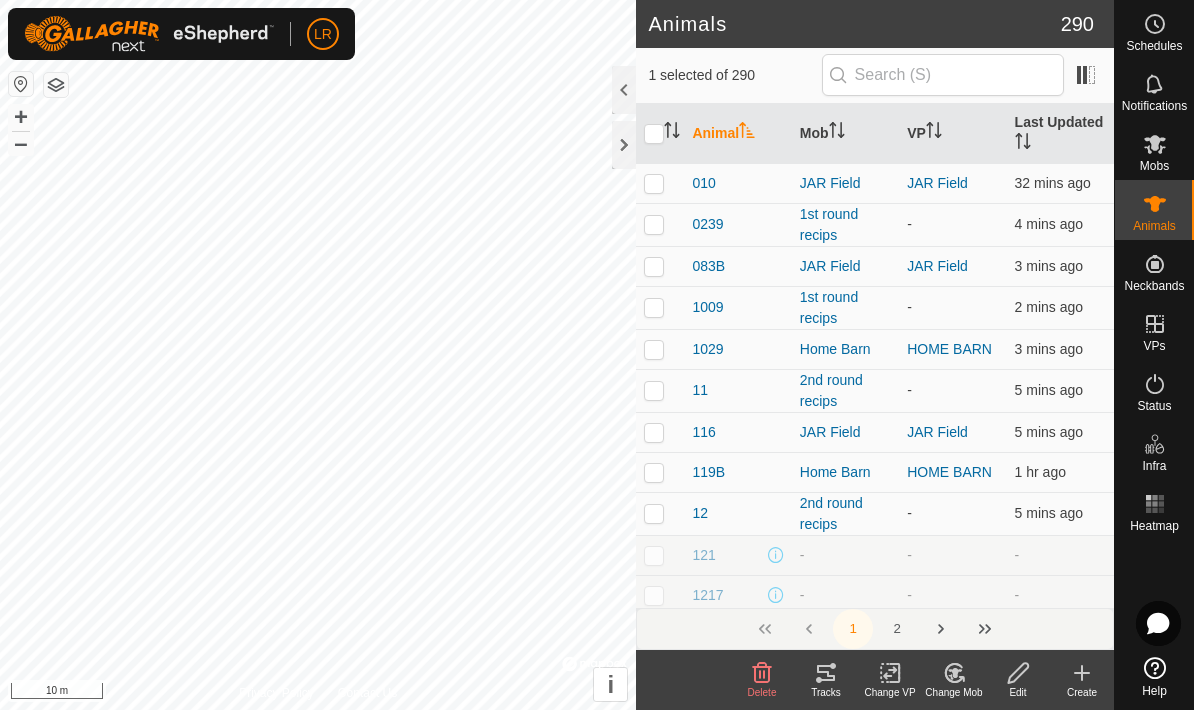 click 